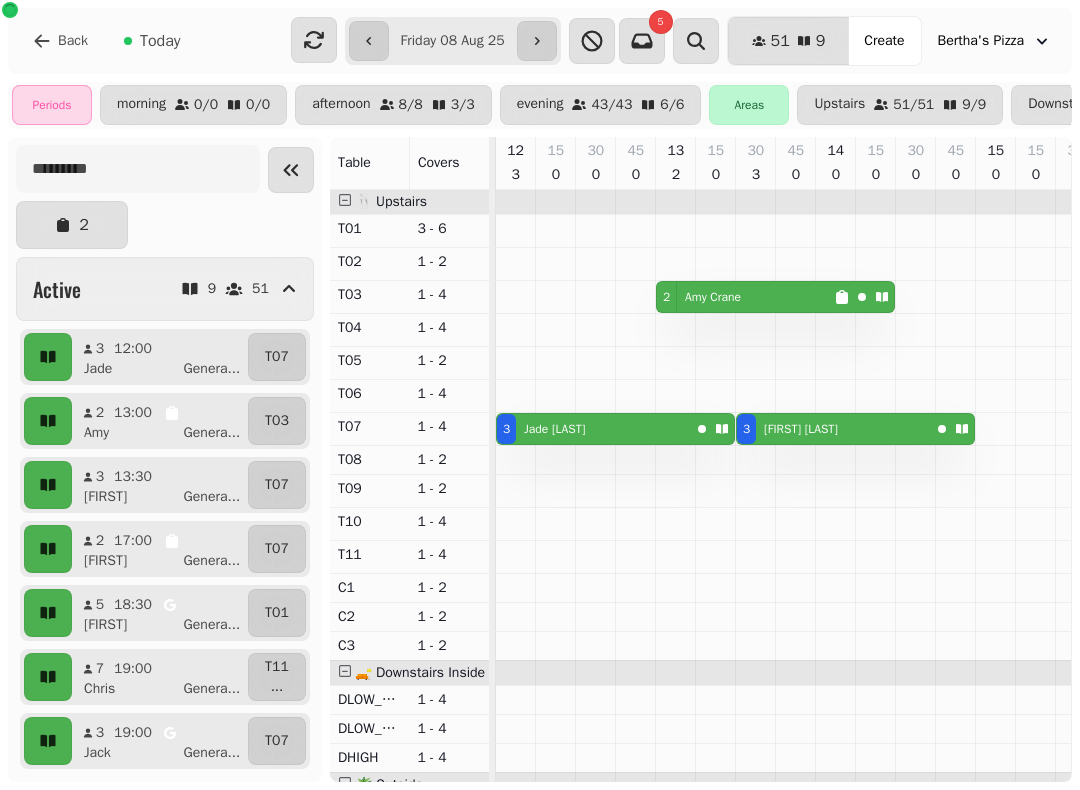 scroll, scrollTop: 0, scrollLeft: 0, axis: both 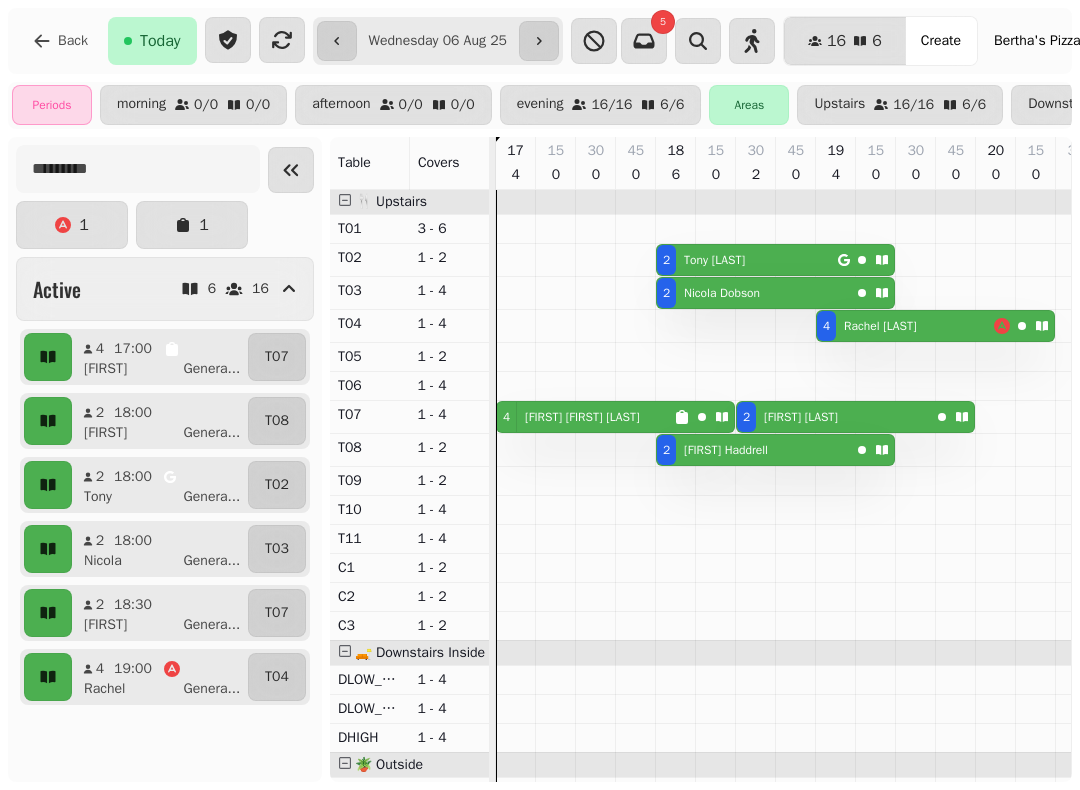 click at bounding box center (539, 41) 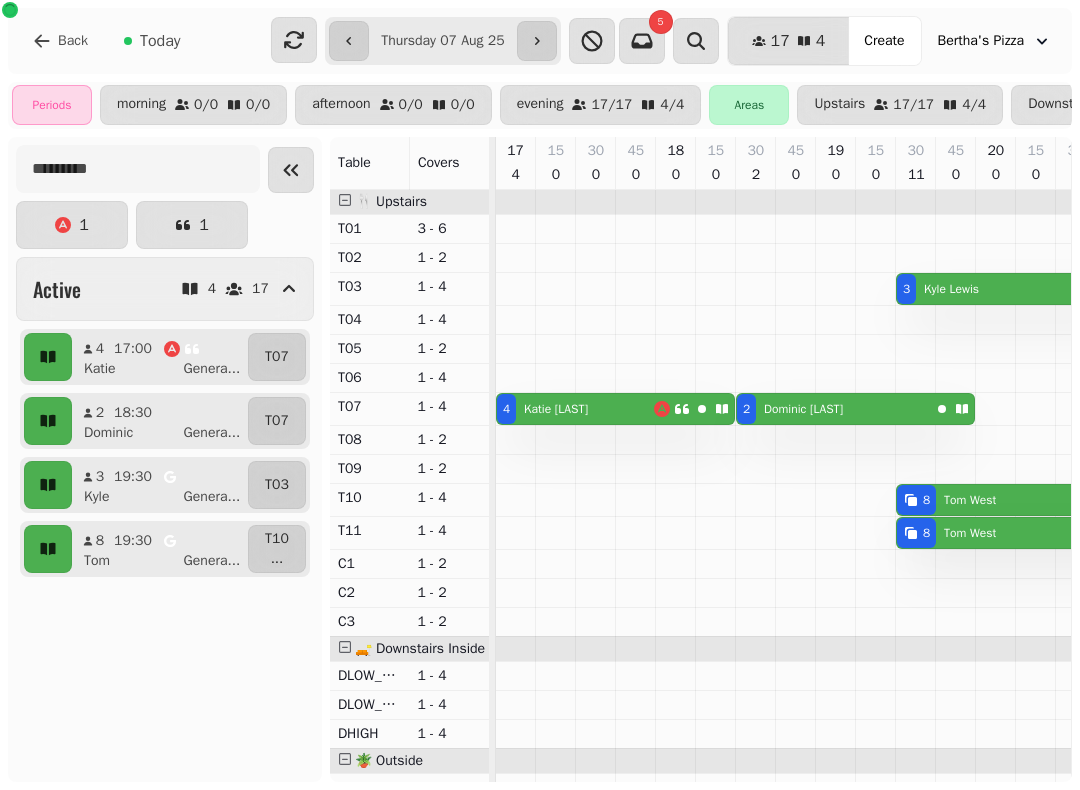 scroll, scrollTop: 0, scrollLeft: 67, axis: horizontal 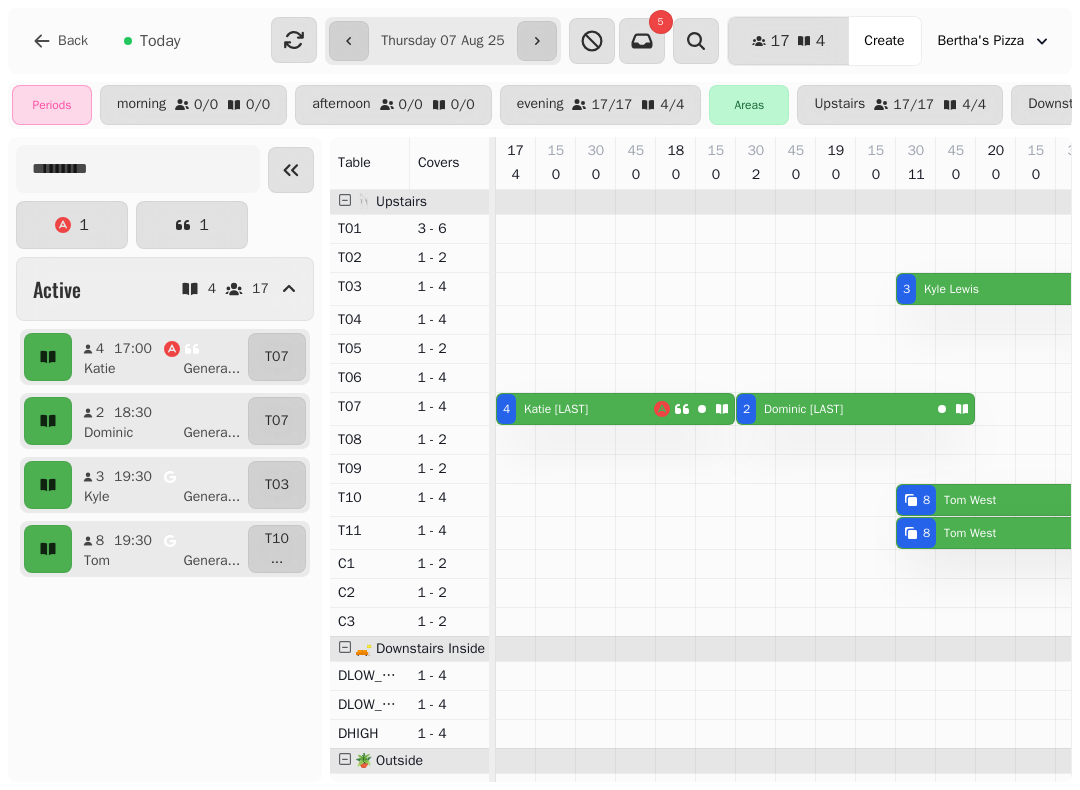 click 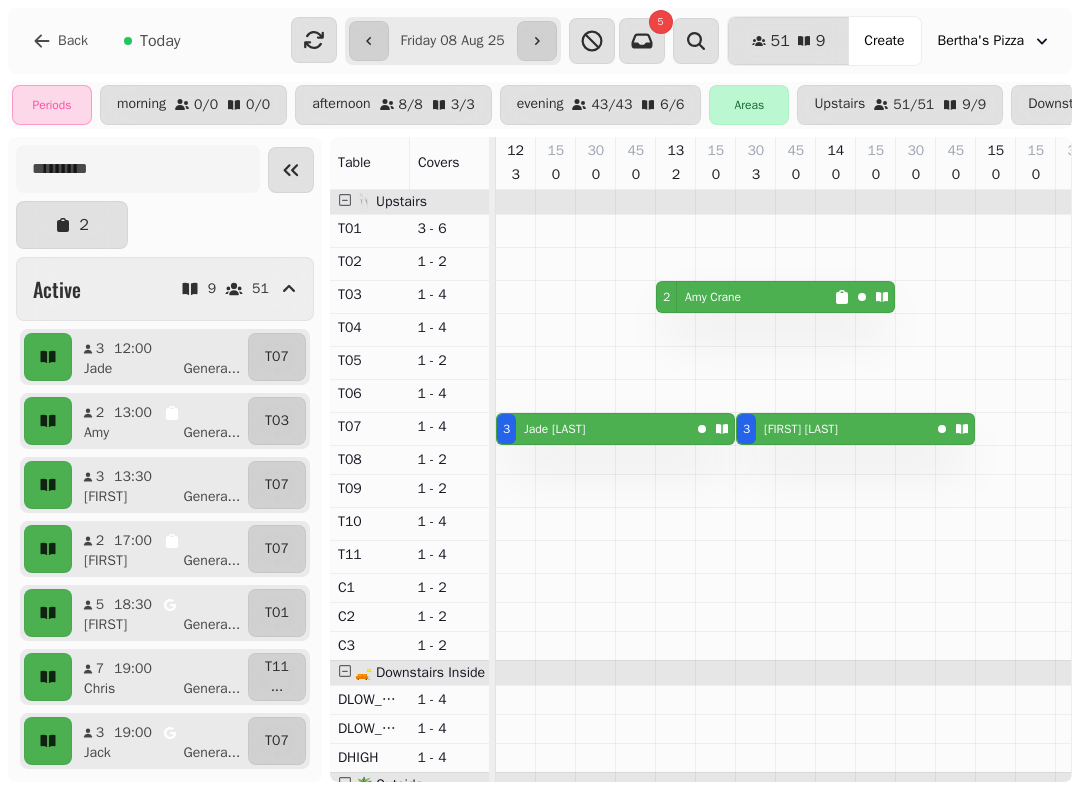 scroll, scrollTop: 0, scrollLeft: 108, axis: horizontal 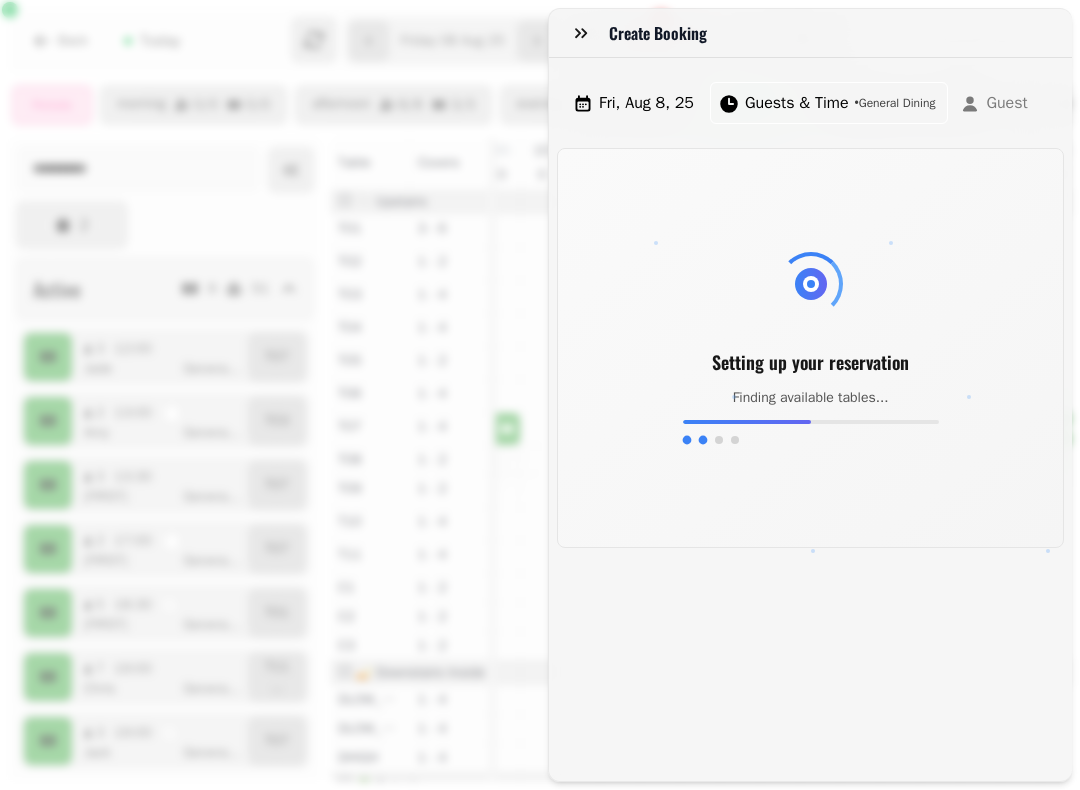 click 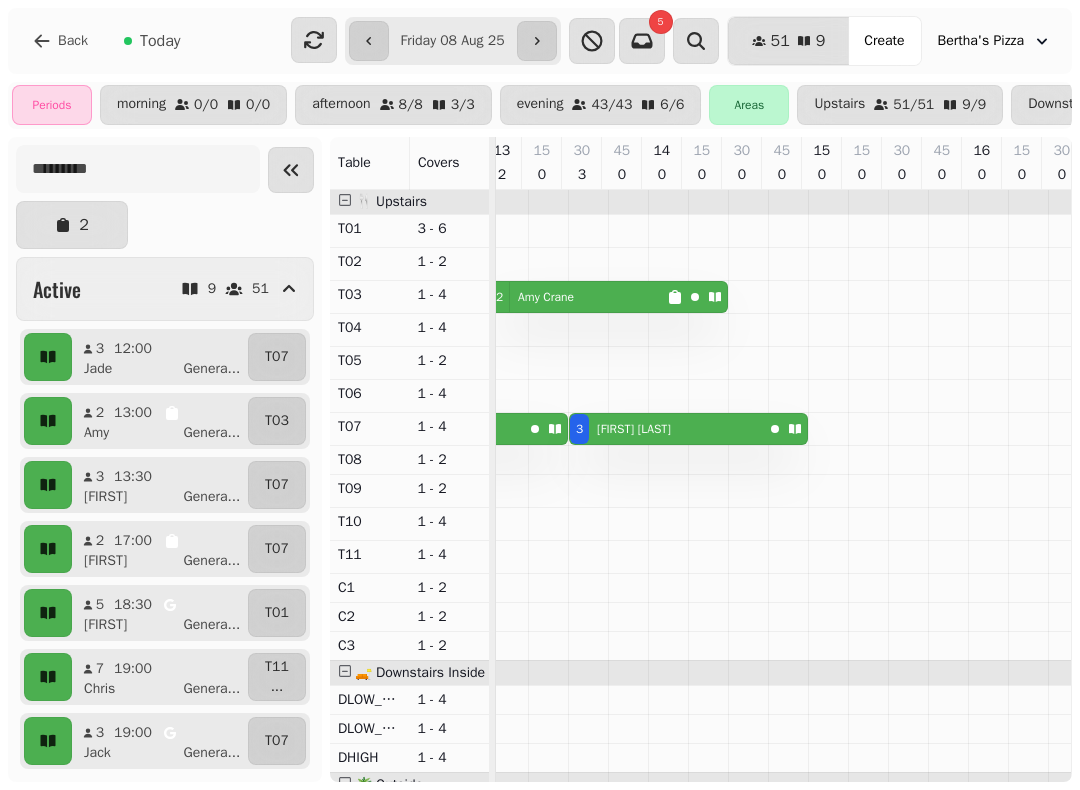 click on "**********" at bounding box center [453, 41] 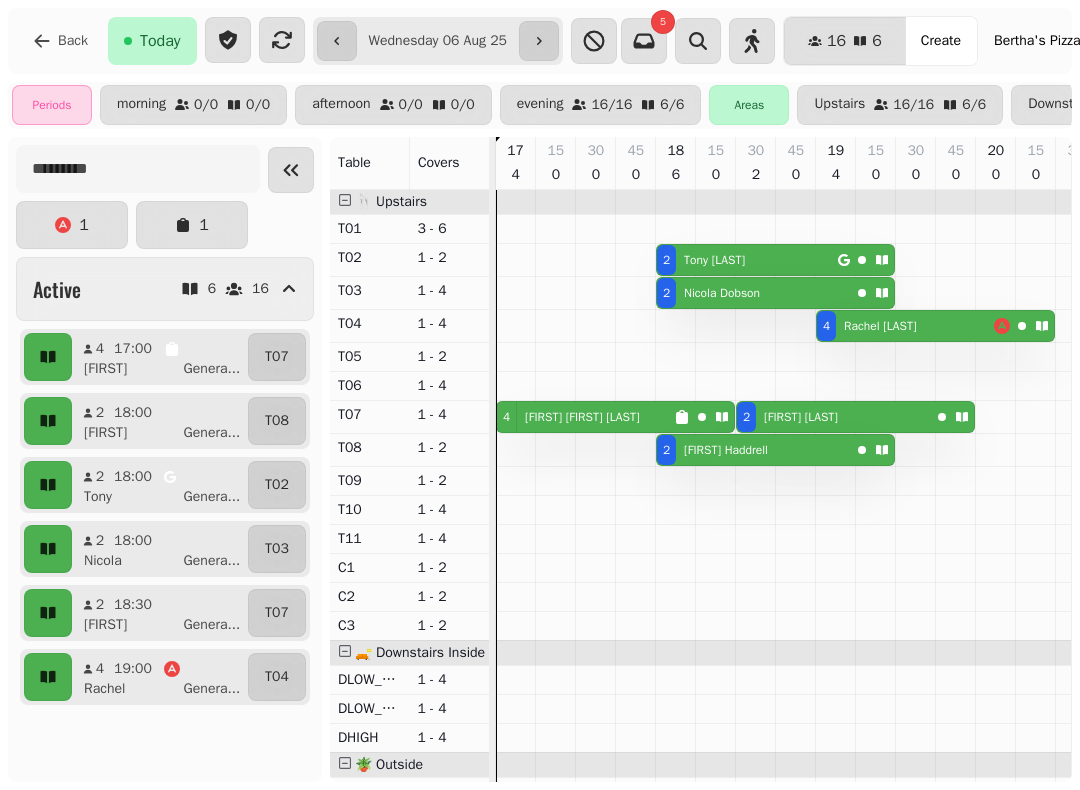type on "**********" 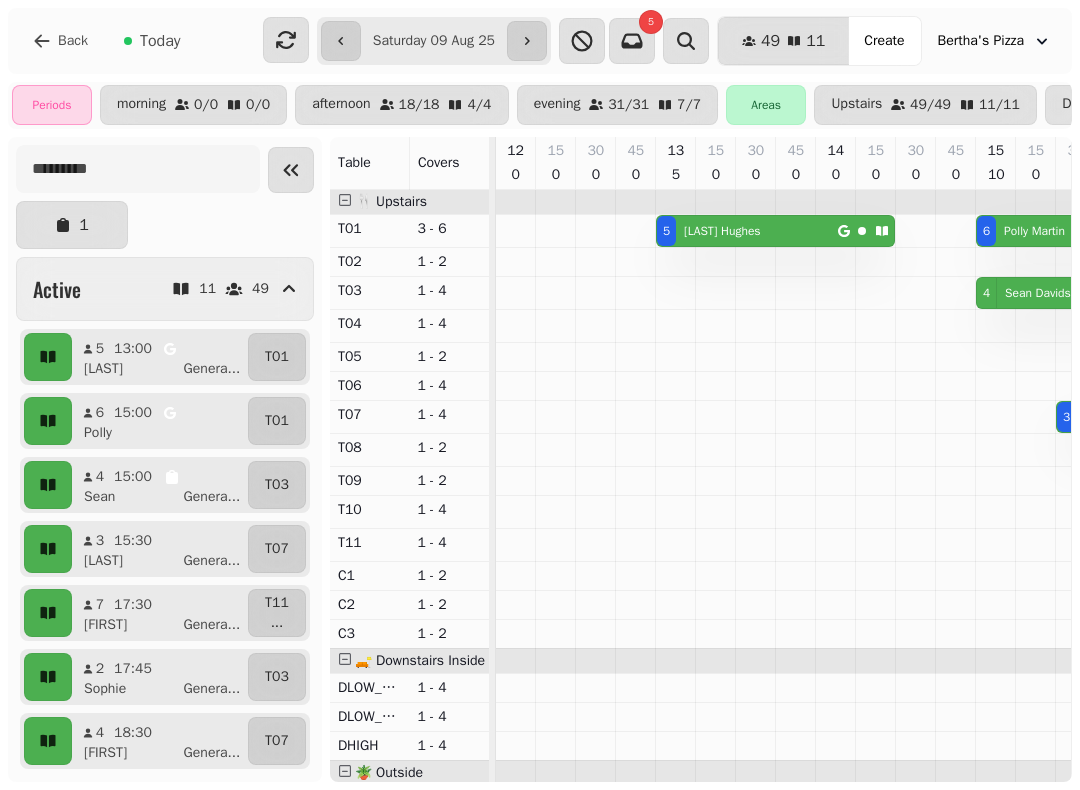 scroll, scrollTop: 0, scrollLeft: 108, axis: horizontal 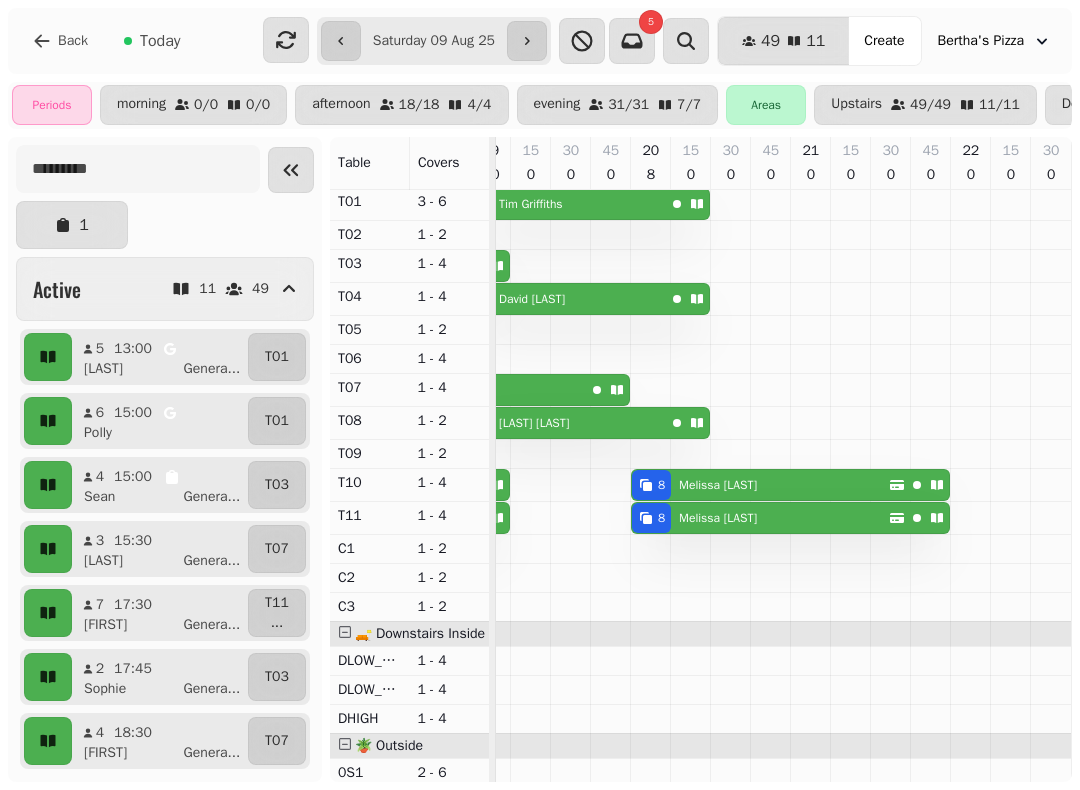 click on "Create" at bounding box center [884, 41] 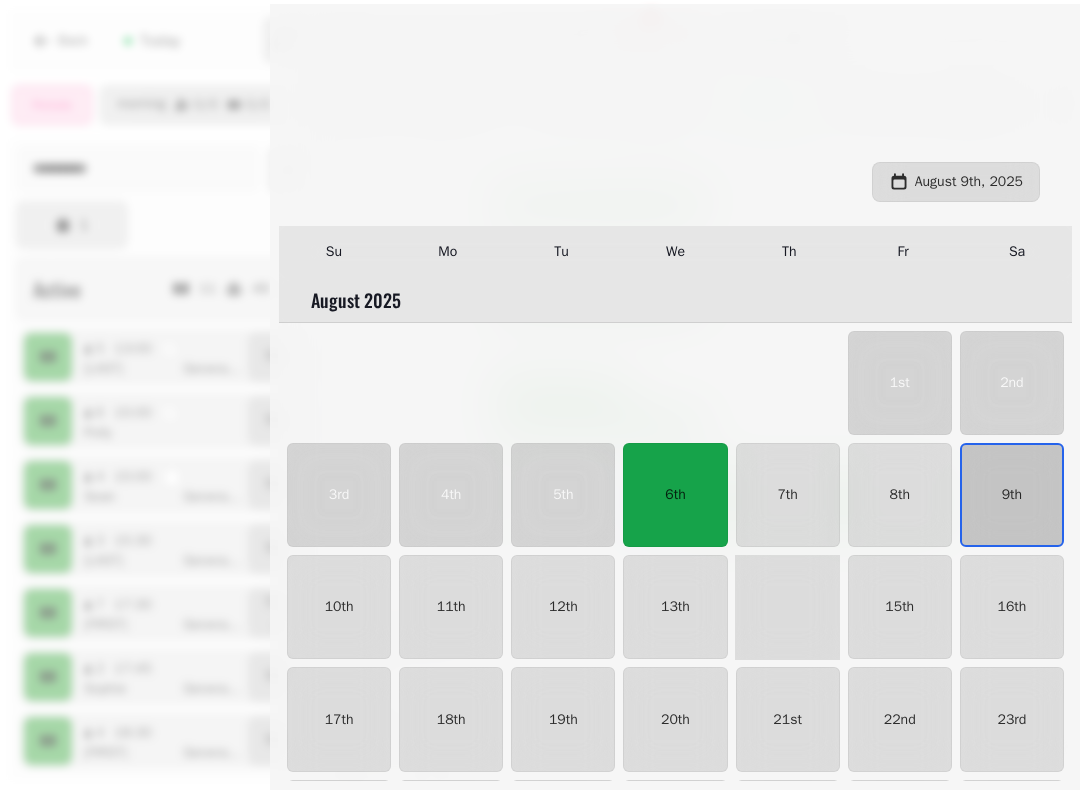 click on "9th" at bounding box center (1012, 495) 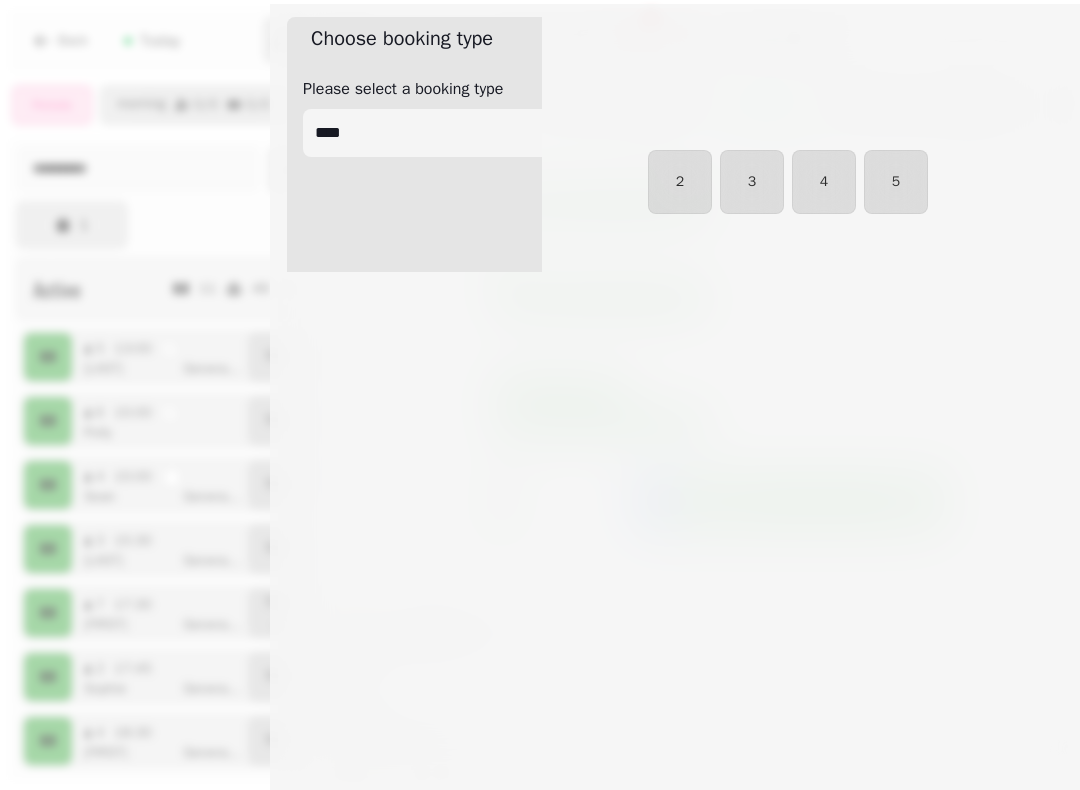 select on "****" 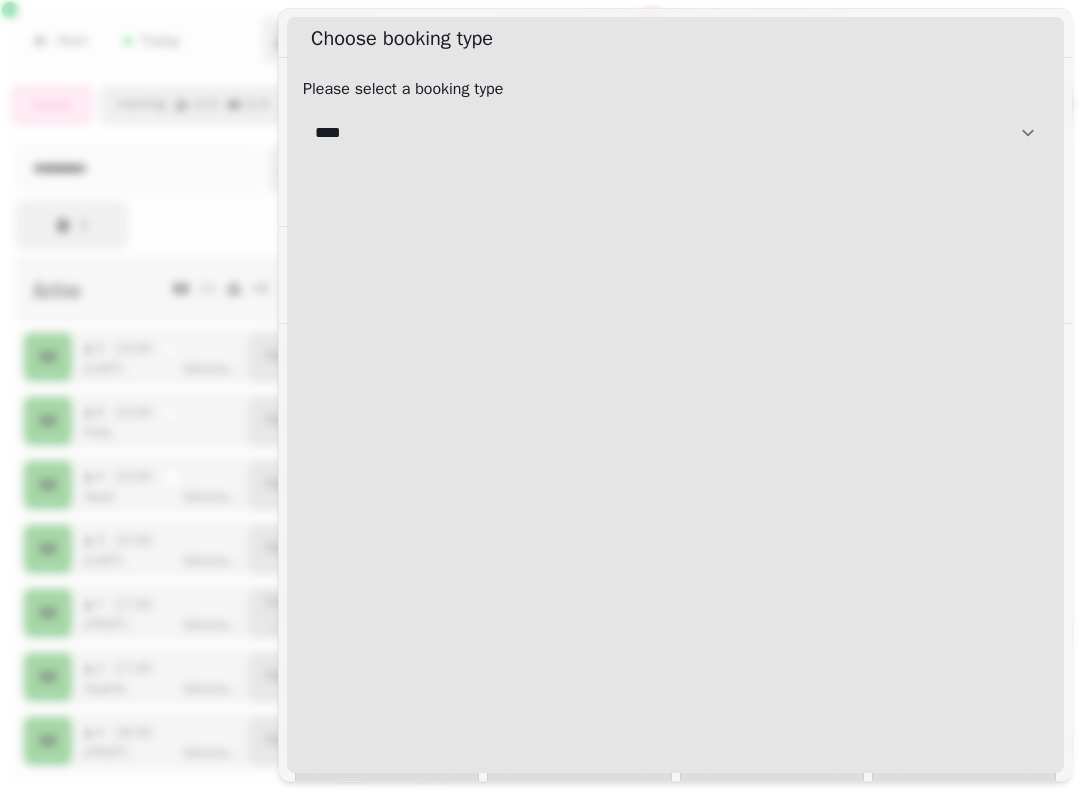 click on "**********" at bounding box center (675, 133) 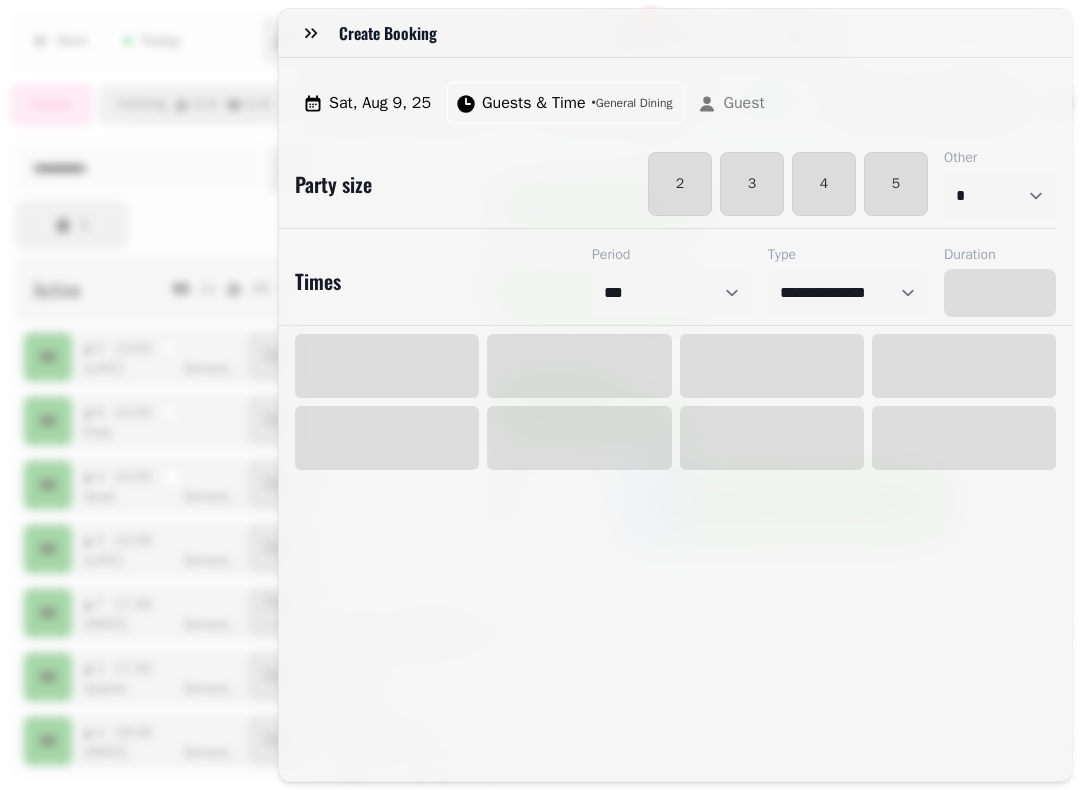 select on "****" 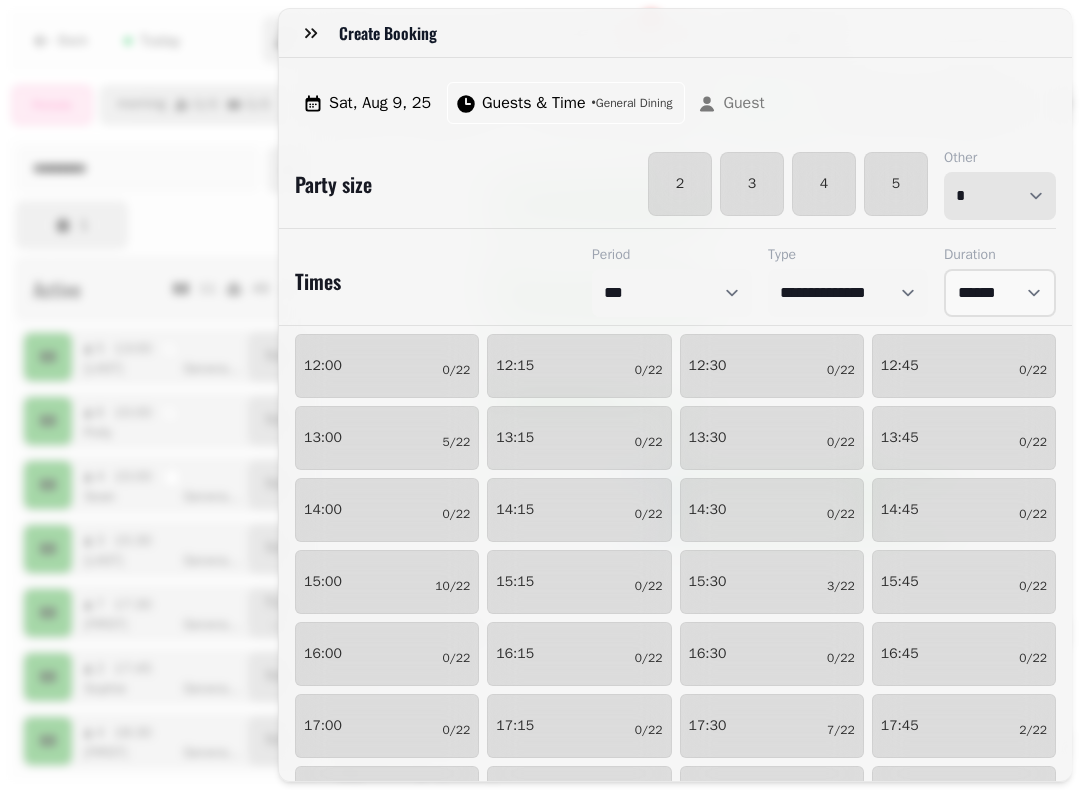click on "* * * * * * * * * ** ** ** ** ** ** ** ** ** ** ** ** ** ** ** ** ** ** ** ** ** ** ** ** ** ** ** ** ** ** ** ** ** ** ** ** ** ** ** ** ** ** ** ** ** ** ** ** ** ** ** ** ** ** ** ** ** ** ** ** ** ** ** ** ** ** ** ** ** ** ** ** ** ** ** ** ** ** ** ** ** ** ** ** ** ** ** ** ** ** *** *** *** *** *** *** *** *** *** *** *** *** *** *** *** *** *** *** *** *** ***" at bounding box center [1000, 196] 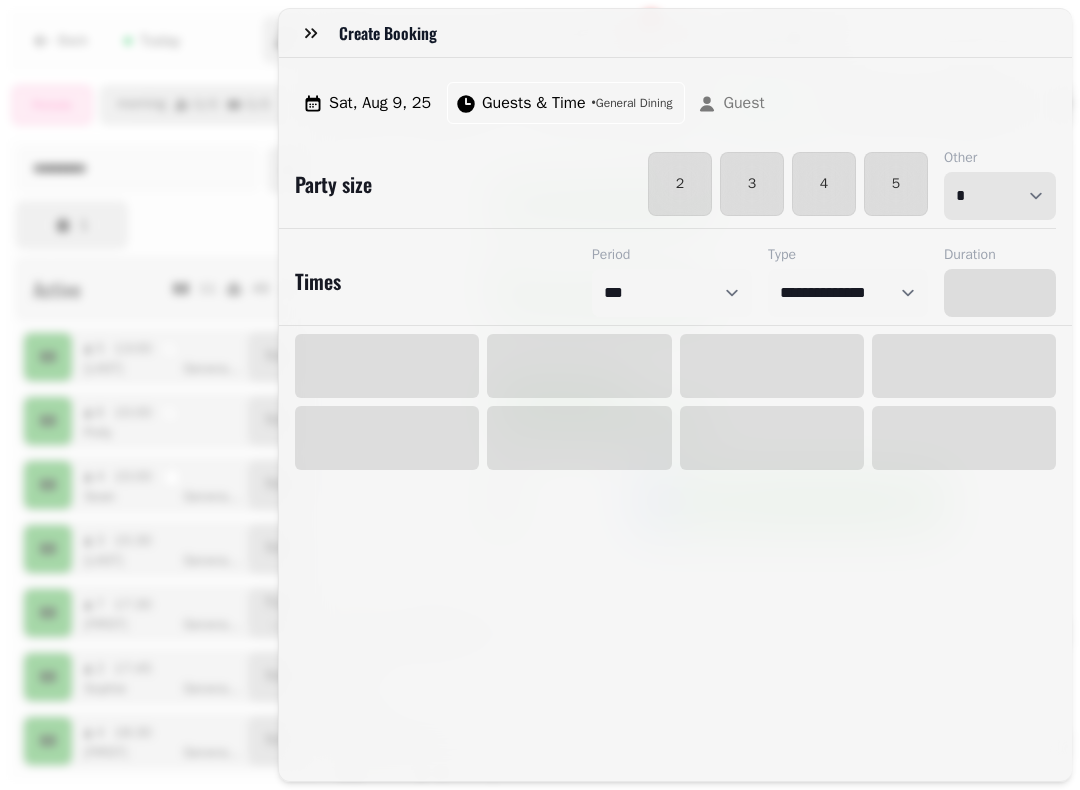 select on "****" 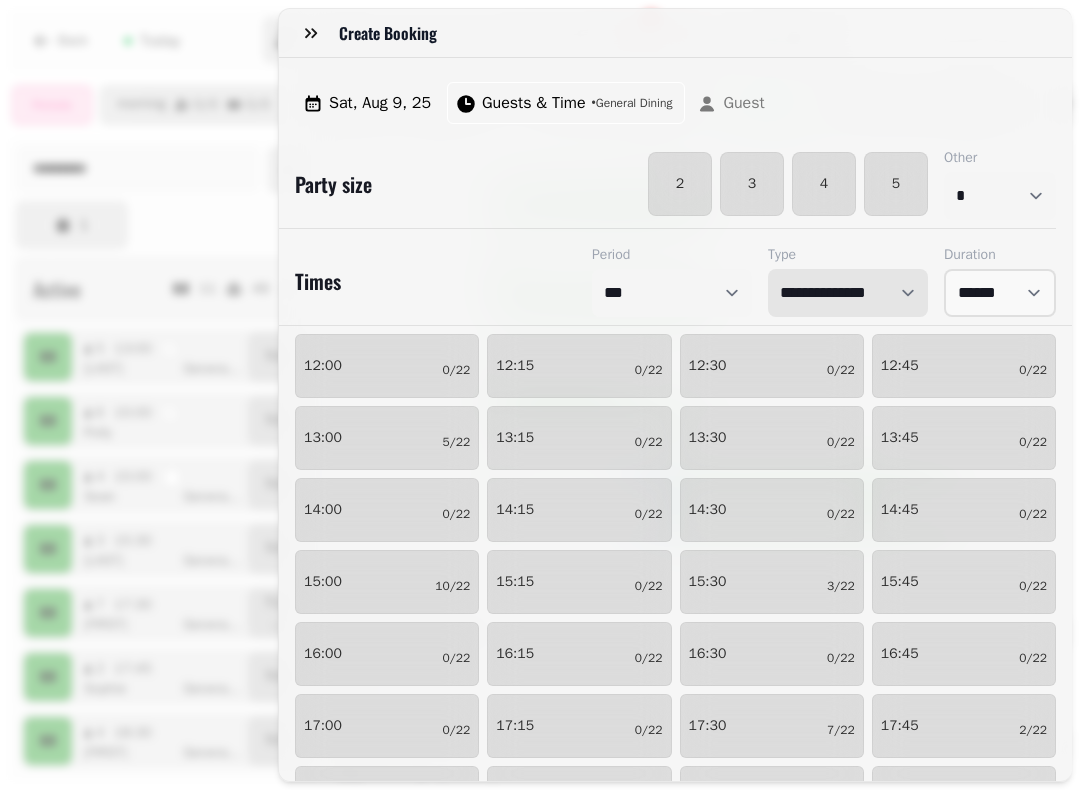 click on "**********" at bounding box center [848, 293] 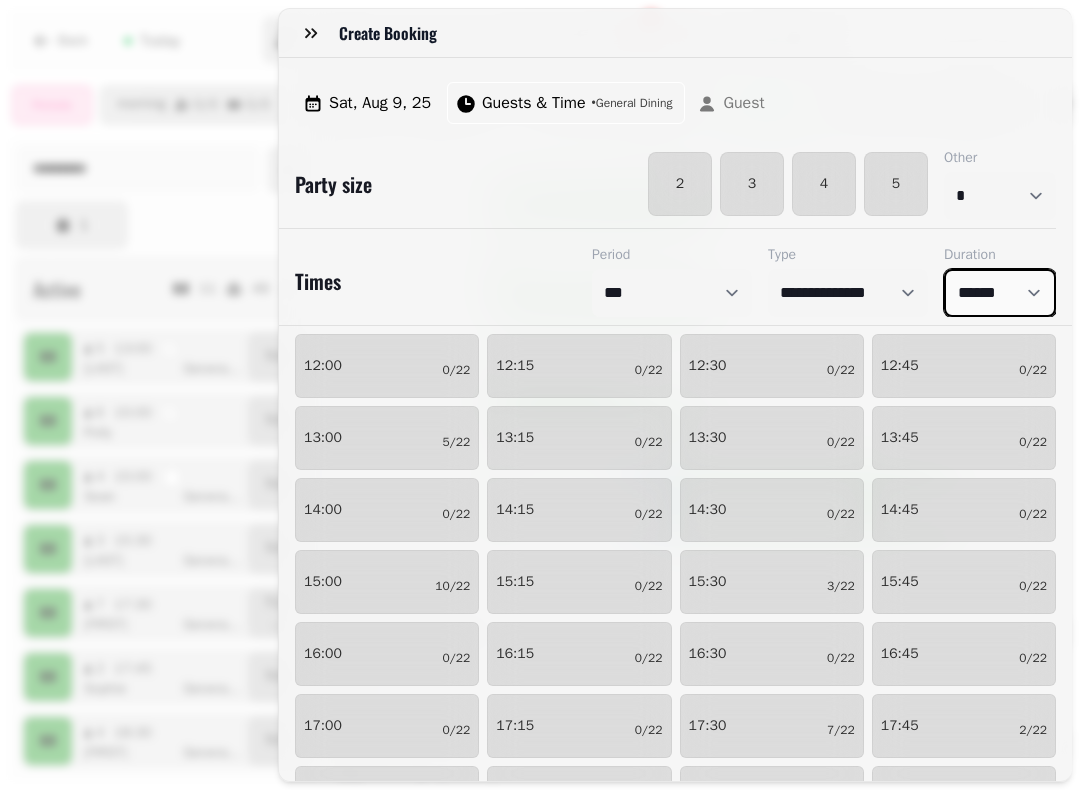 click on "****** ****** ****** ****** ****** ****** ****** ****** ****** ****** ****** ****** ****** ****** ****** ****** ****** ****** ****** ****** ****** ****** ****** ****** ****** ****** ****** ****** ****** ****** ****** ****** ****** ****** ****** ****** ****** ****** ****** ******* ******* ******* ******* ******* ******* ******* ******* ******* ******* ******* ******* ******* ******* ******* ******* ******* ******* ******* ******* ******* ******* ******* ******* ******* ******* ******* ******* ******* ******* ******* ******* ******* ******* ******* ******* ******* ******* ******* ******* ******* ******* ******* ******* ******* ******* ******* ******* *******" at bounding box center (1000, 293) 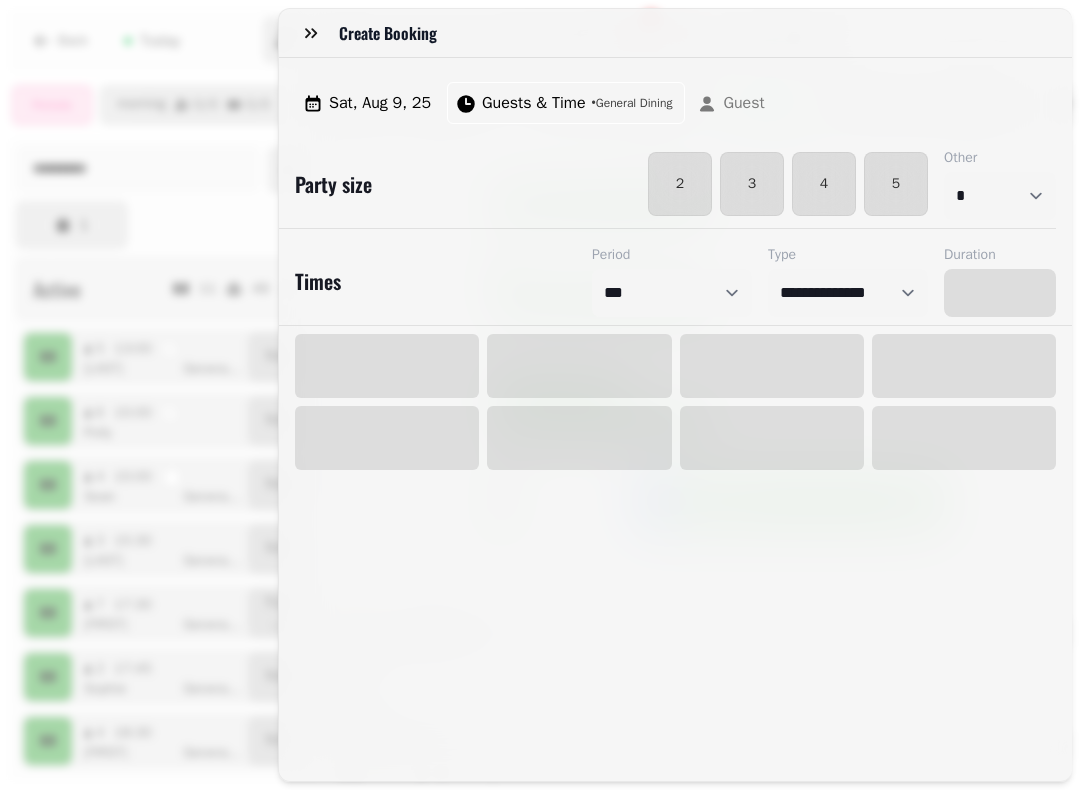 select on "****" 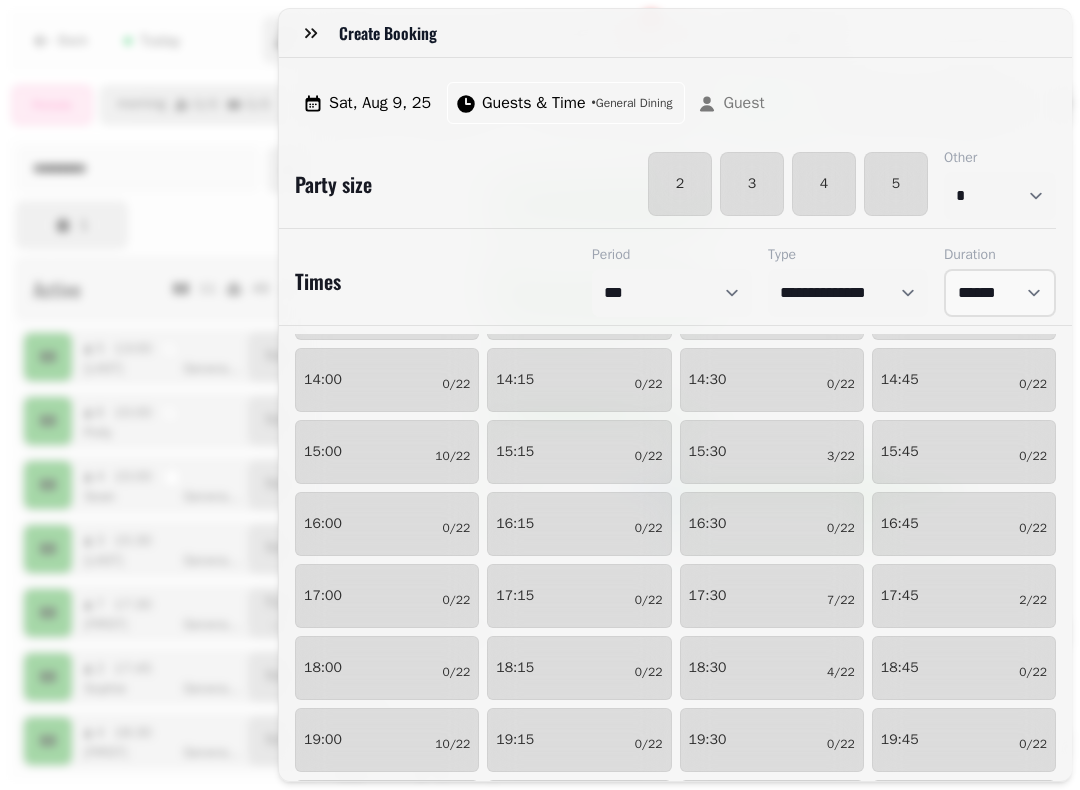 scroll, scrollTop: 131, scrollLeft: 0, axis: vertical 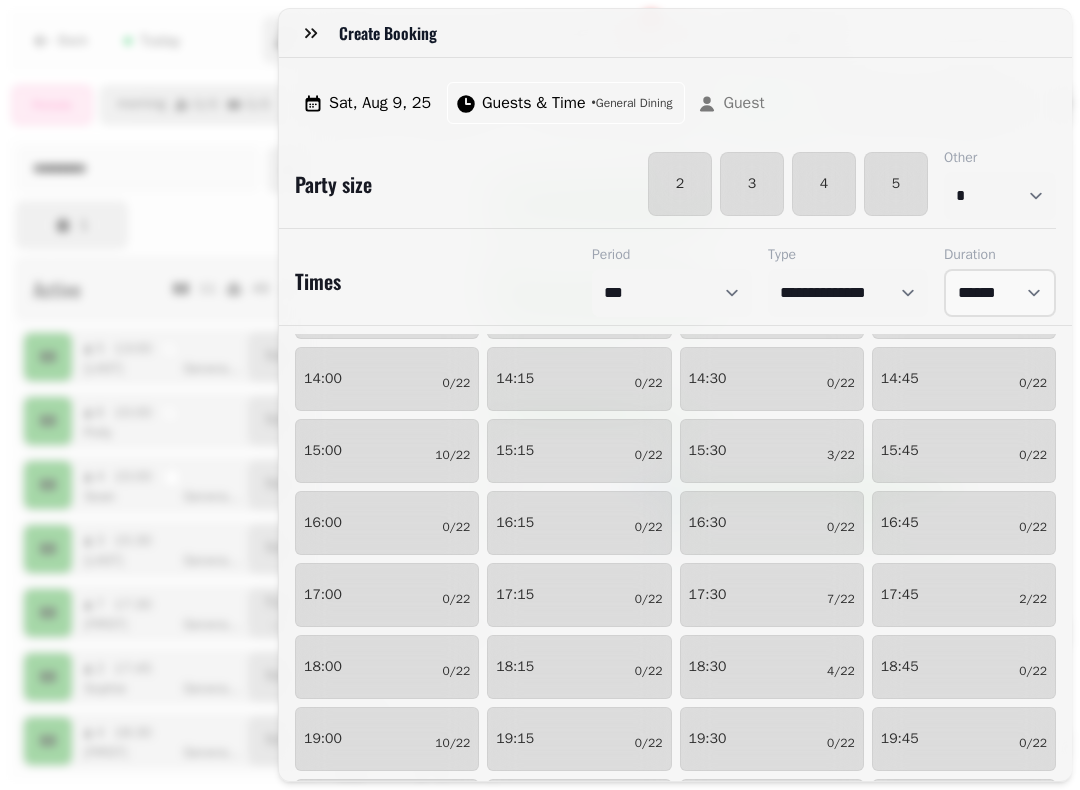 click on "15:45 0/22" at bounding box center [964, 451] 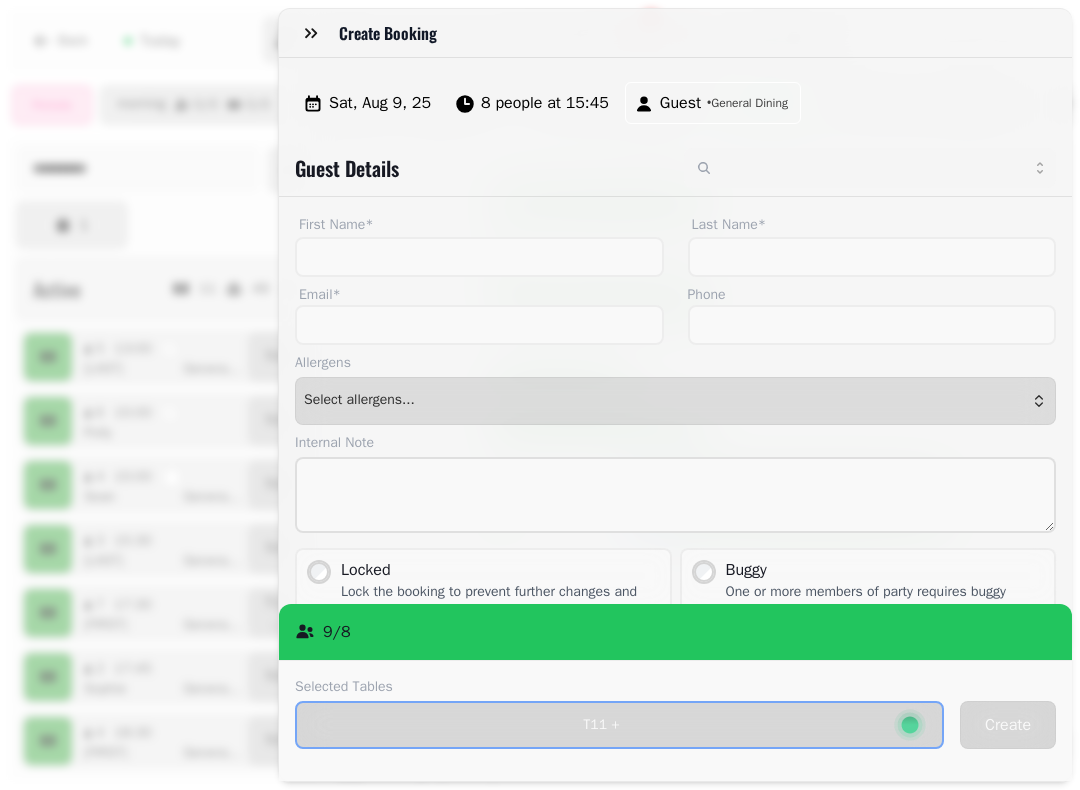 click on "9 / 8" at bounding box center (675, 632) 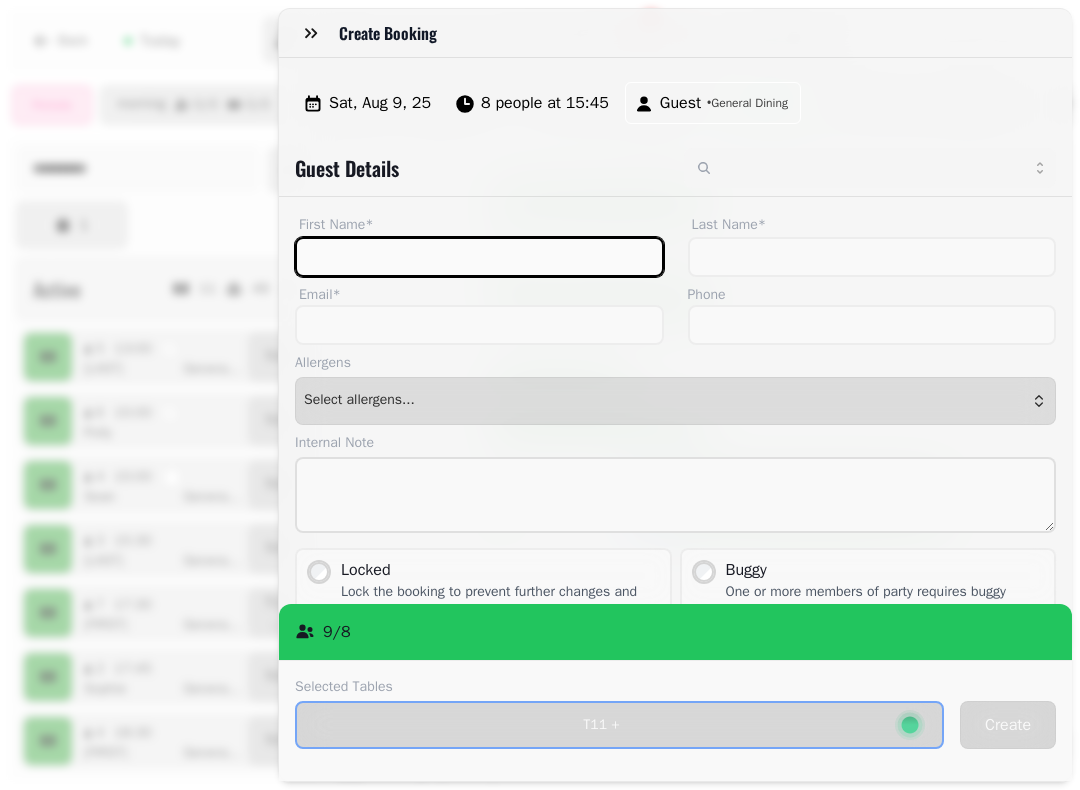 click on "First Name*" at bounding box center (479, 257) 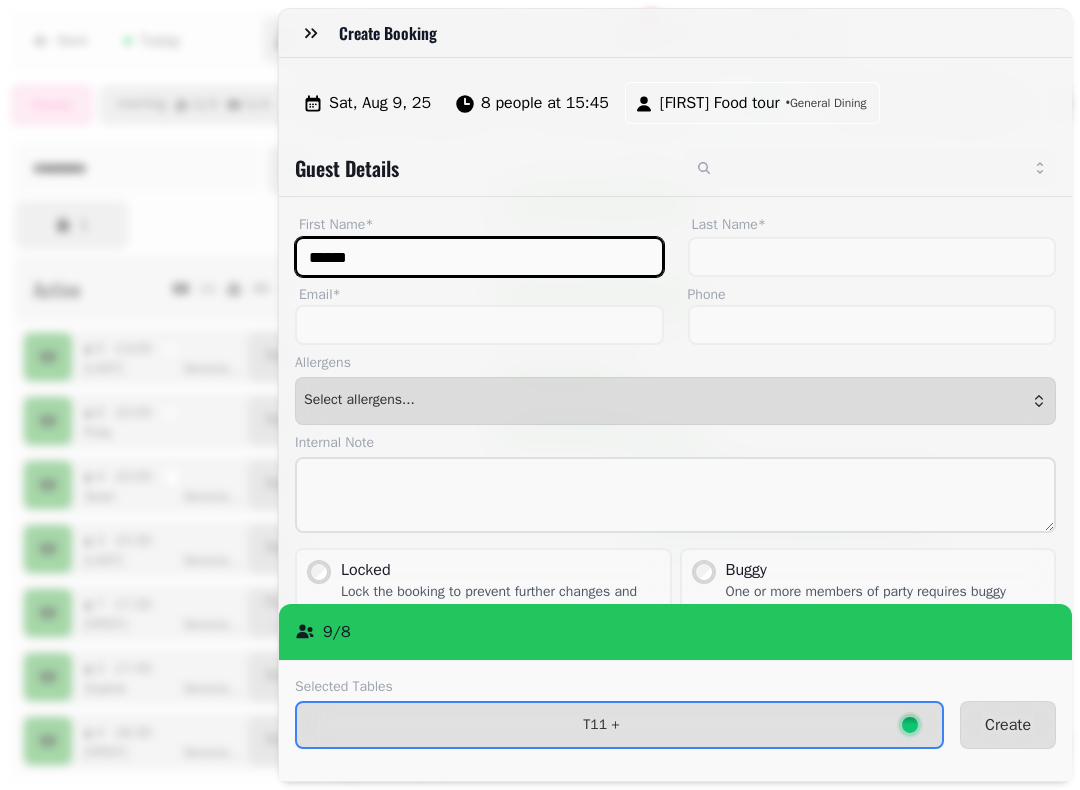 type on "******" 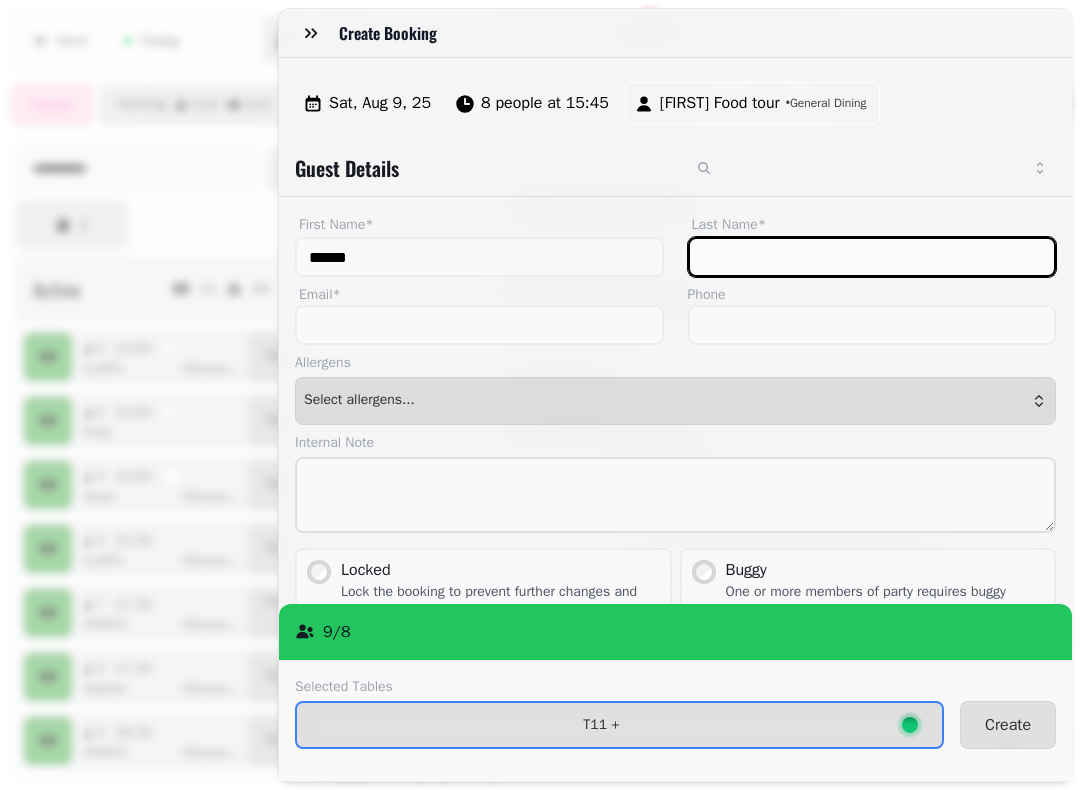 click on "Last Name*" at bounding box center [872, 257] 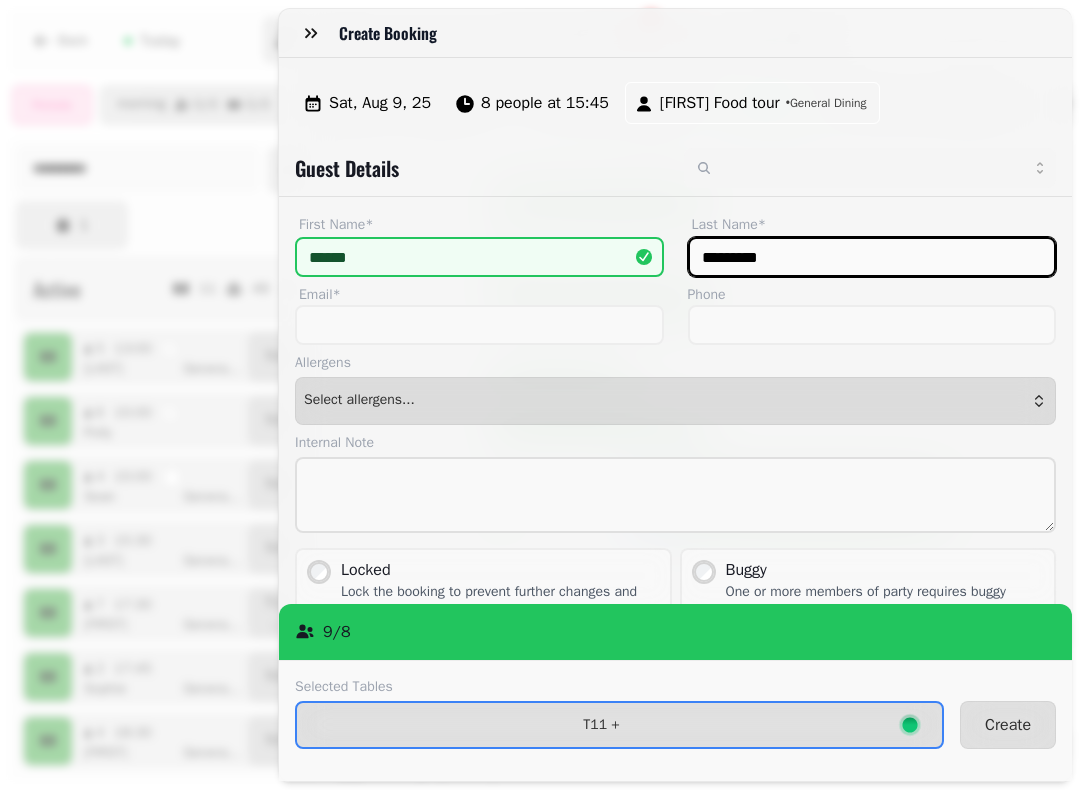 type on "*********" 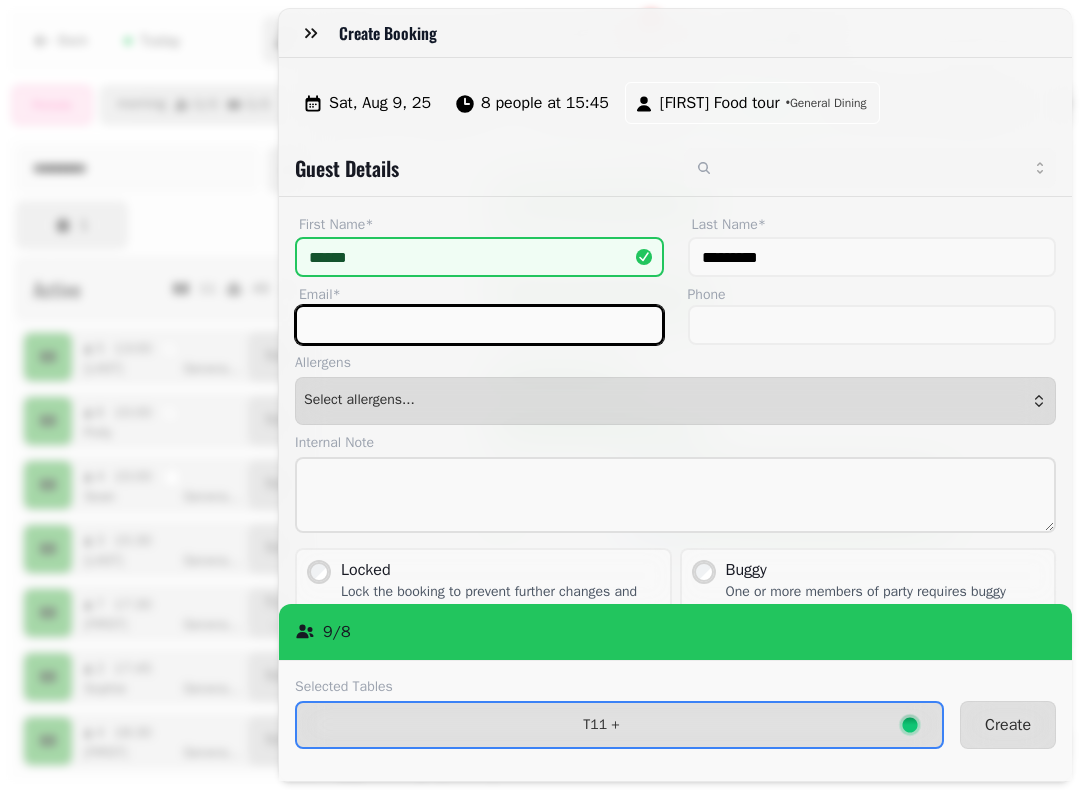 click on "Email*" at bounding box center (479, 325) 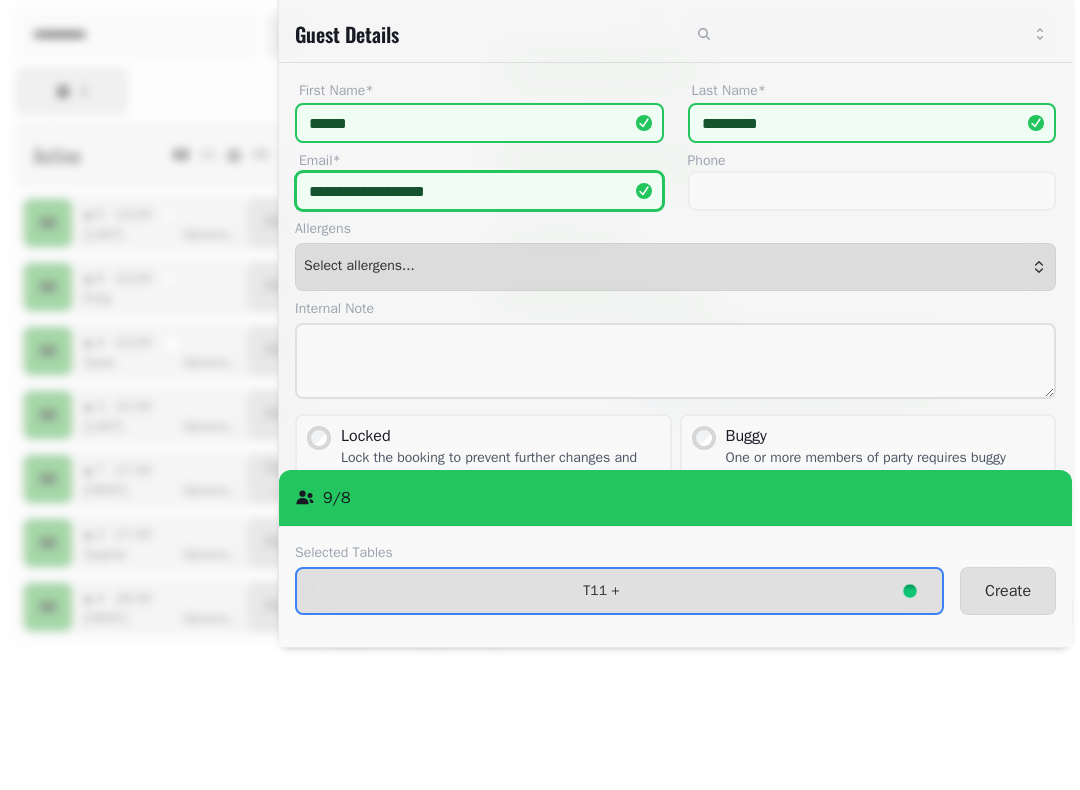click on "**********" at bounding box center [479, 325] 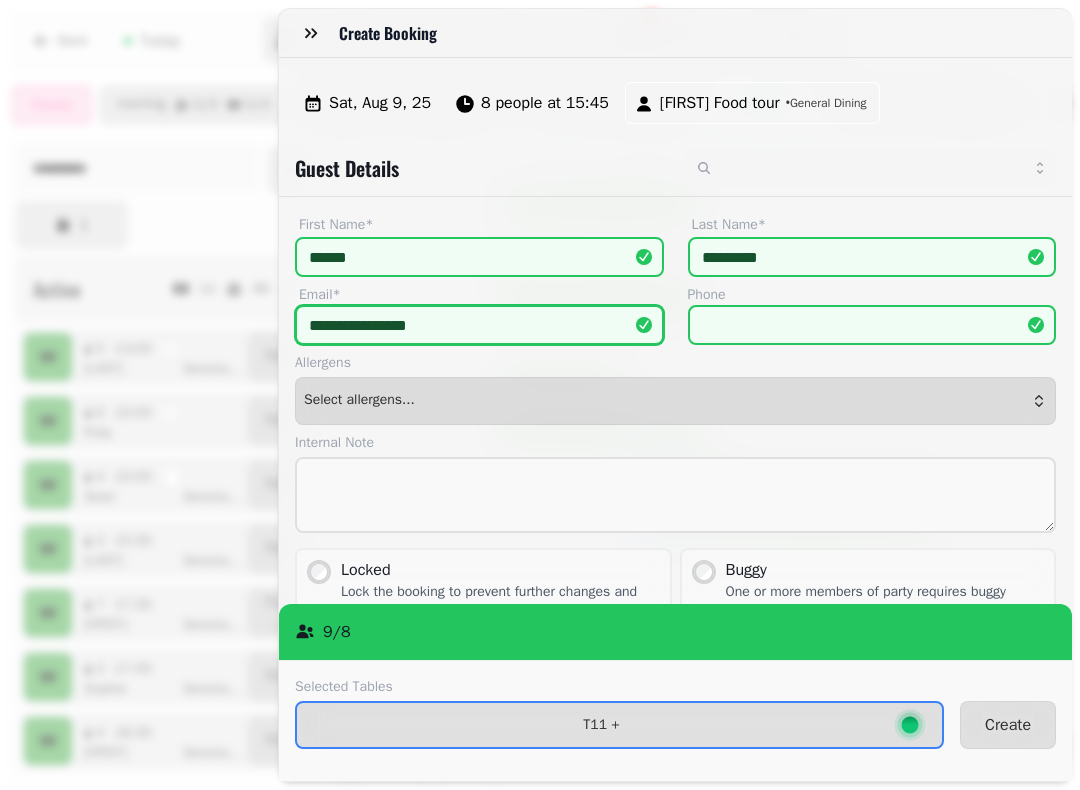 type on "**********" 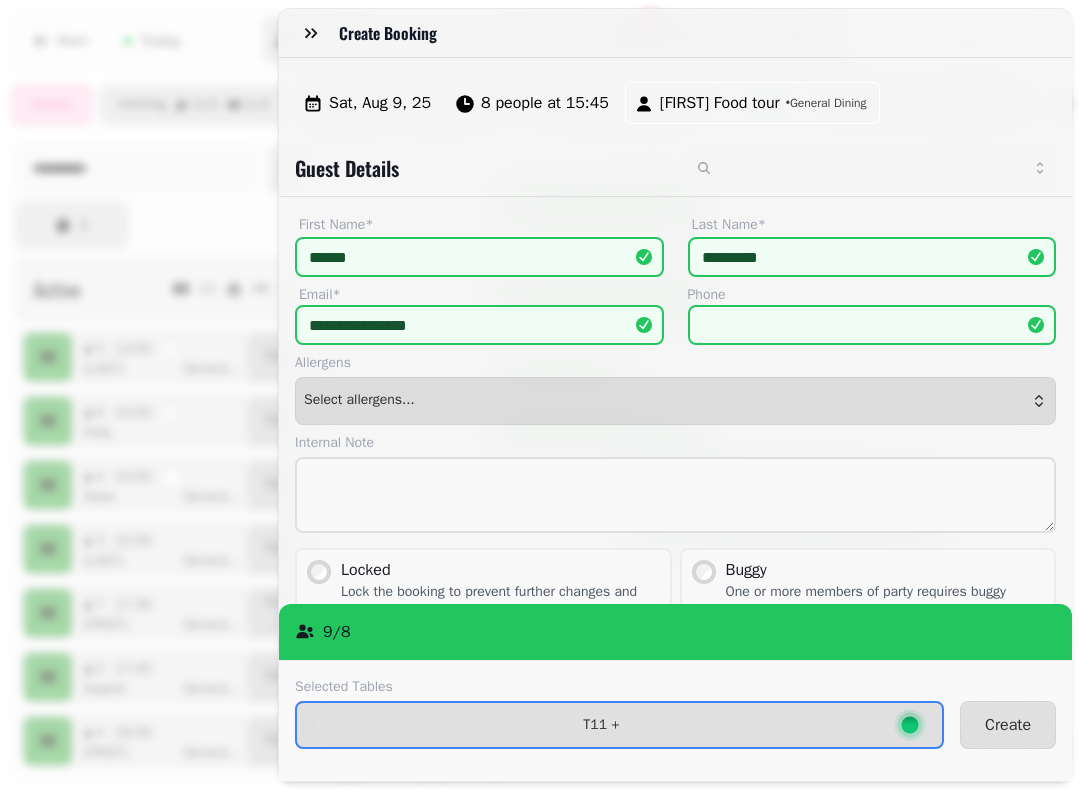click on "Create" at bounding box center [1008, 725] 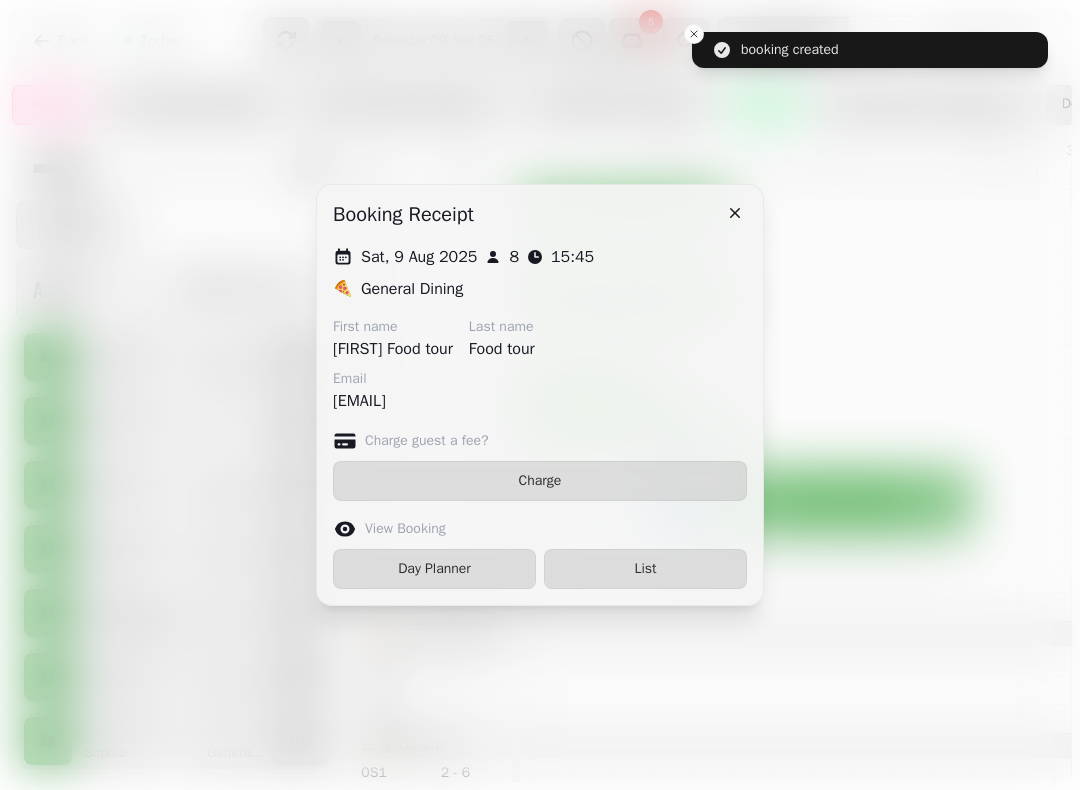 click at bounding box center (735, 213) 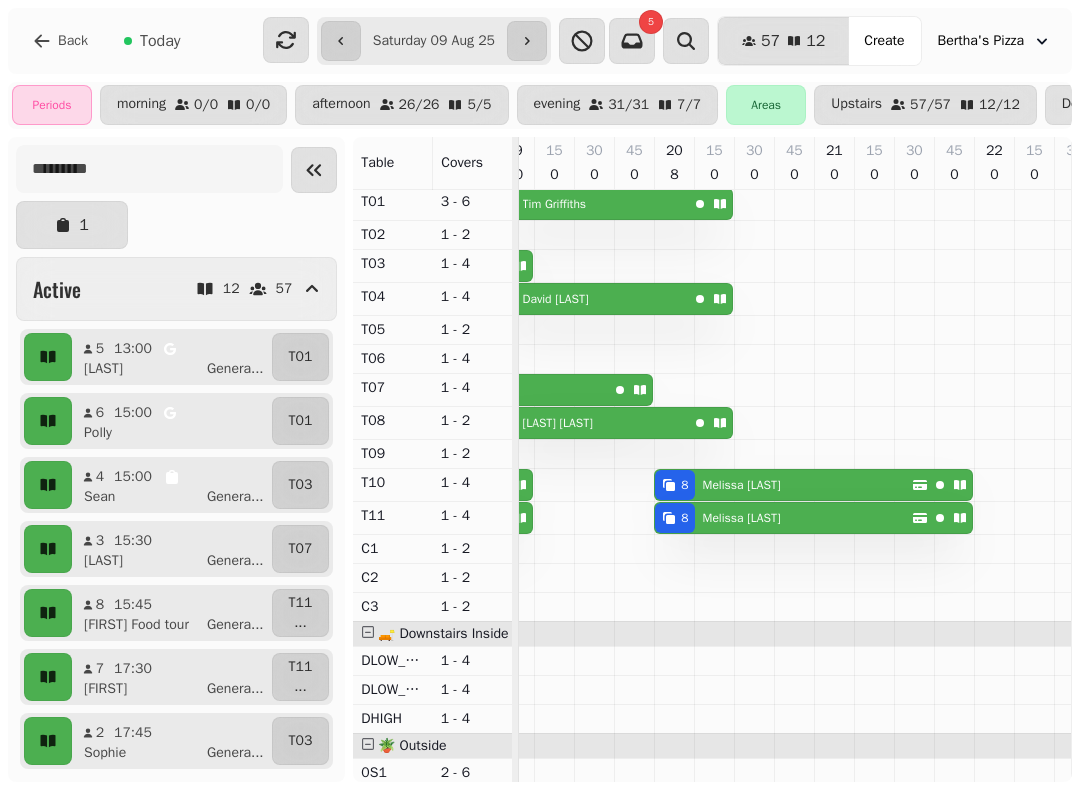 scroll, scrollTop: 0, scrollLeft: 938, axis: horizontal 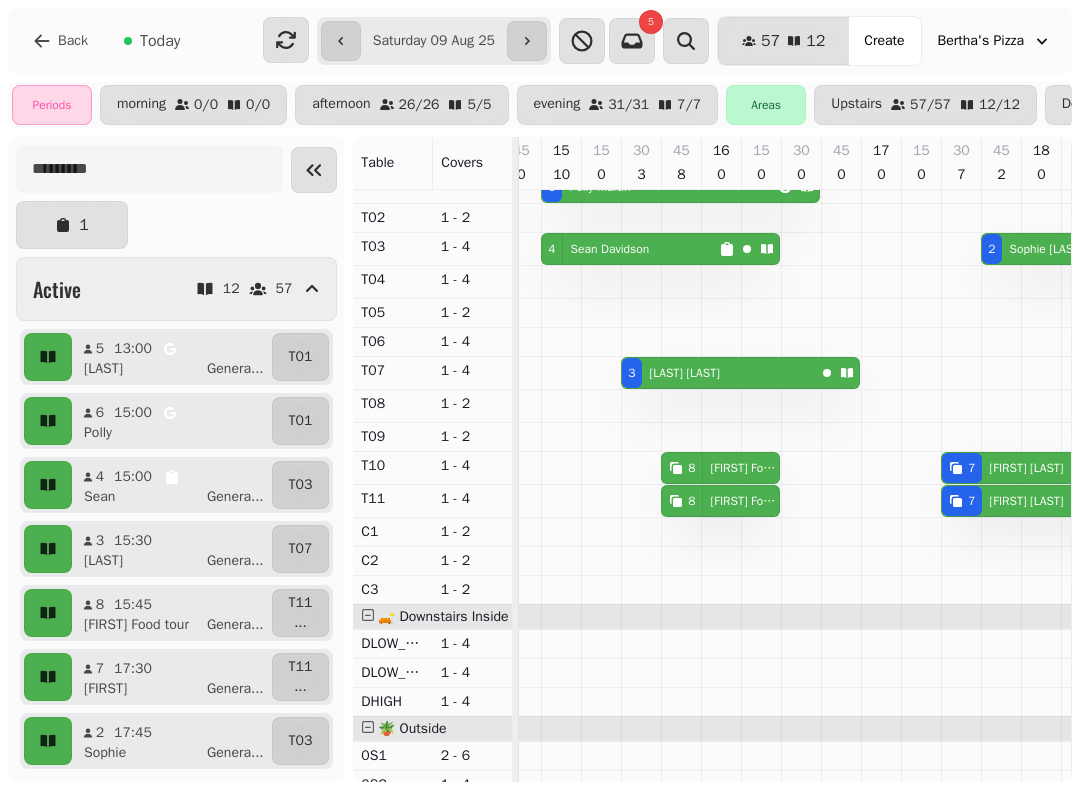 click on "[FIRST] Food tour" at bounding box center [741, 468] 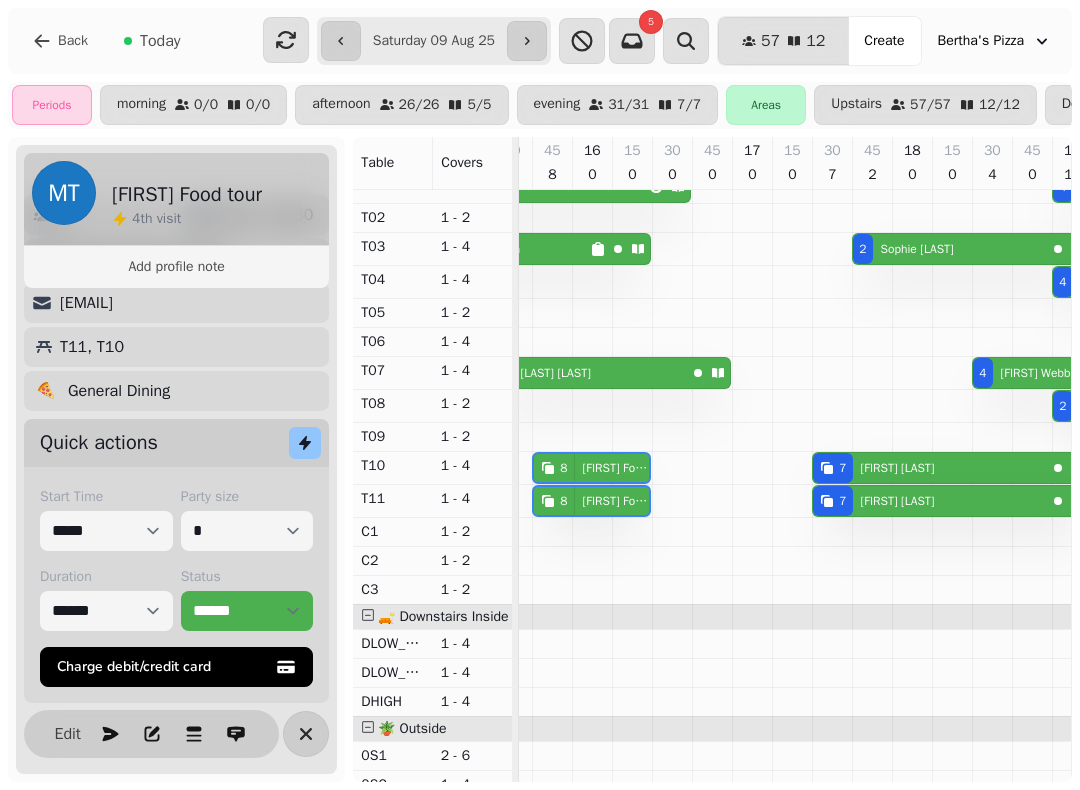 click on "Edit" at bounding box center [68, 734] 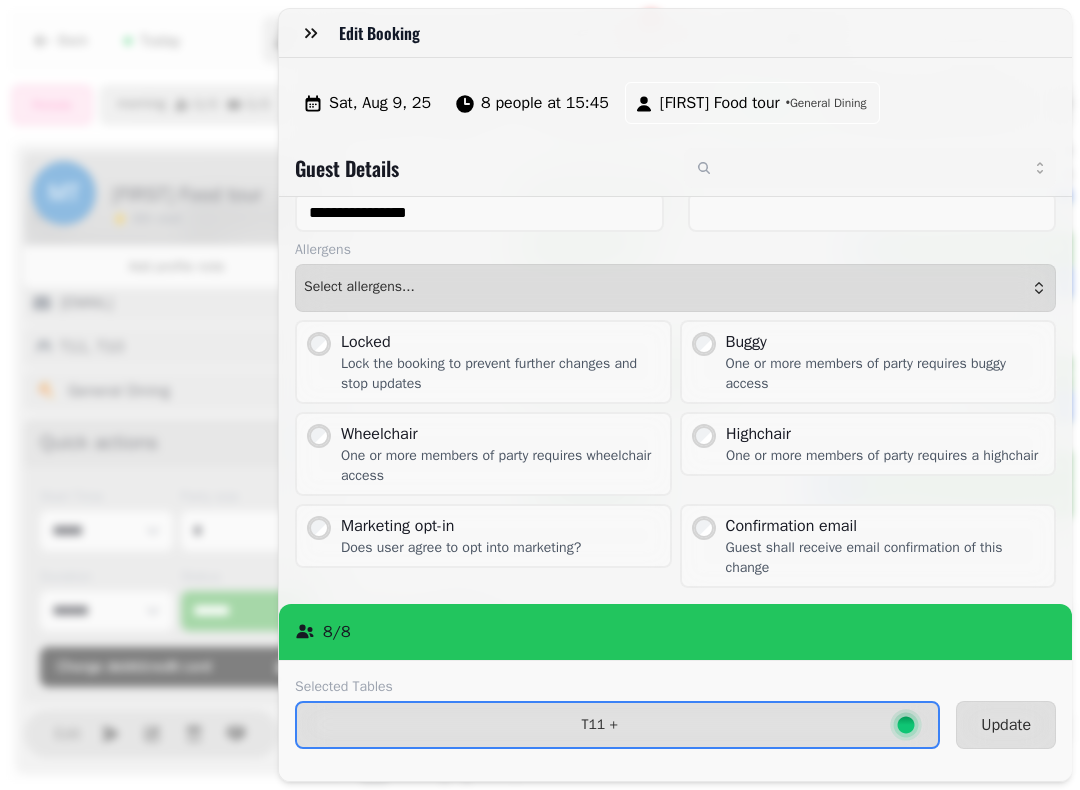 click on "8 / 8" at bounding box center [675, 632] 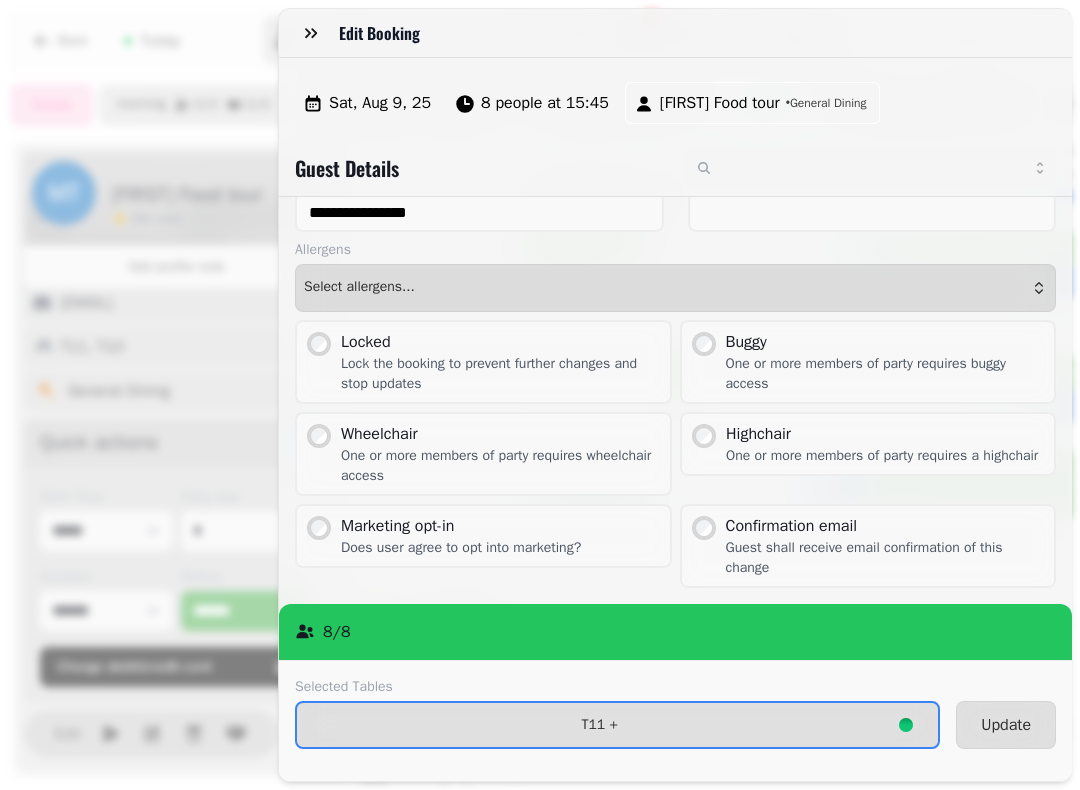 click on "T11     +" at bounding box center (617, 725) 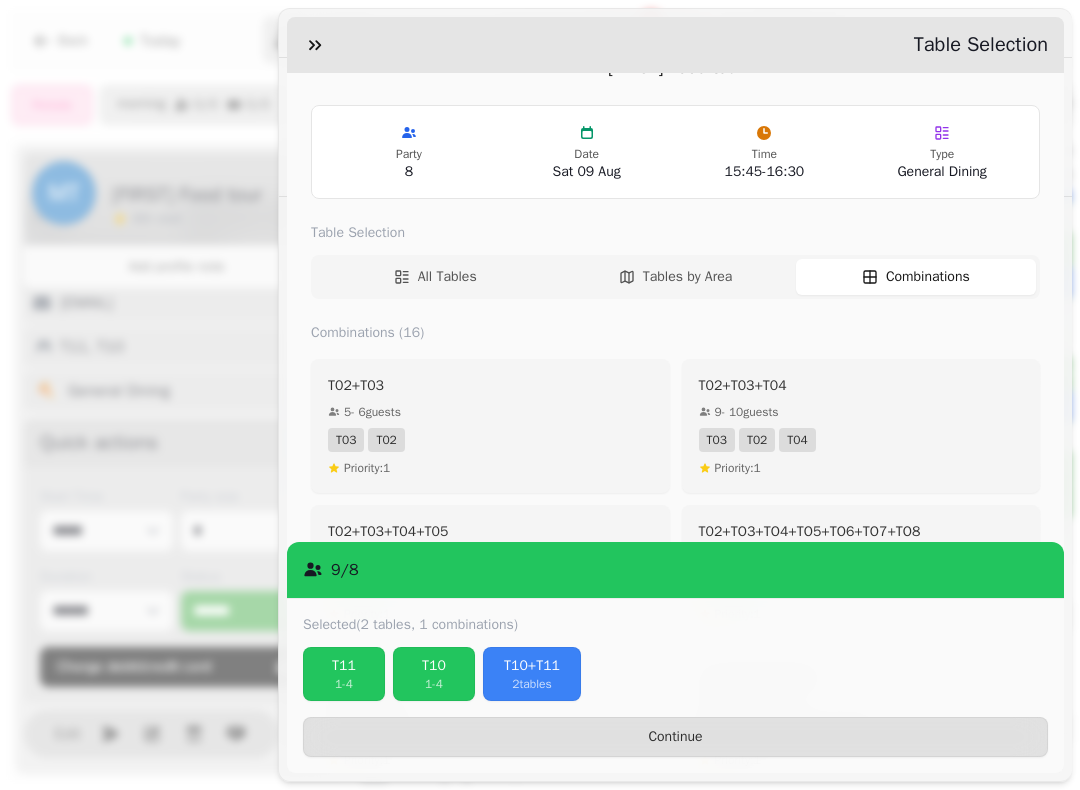 click on "Tables by Area" at bounding box center [675, 277] 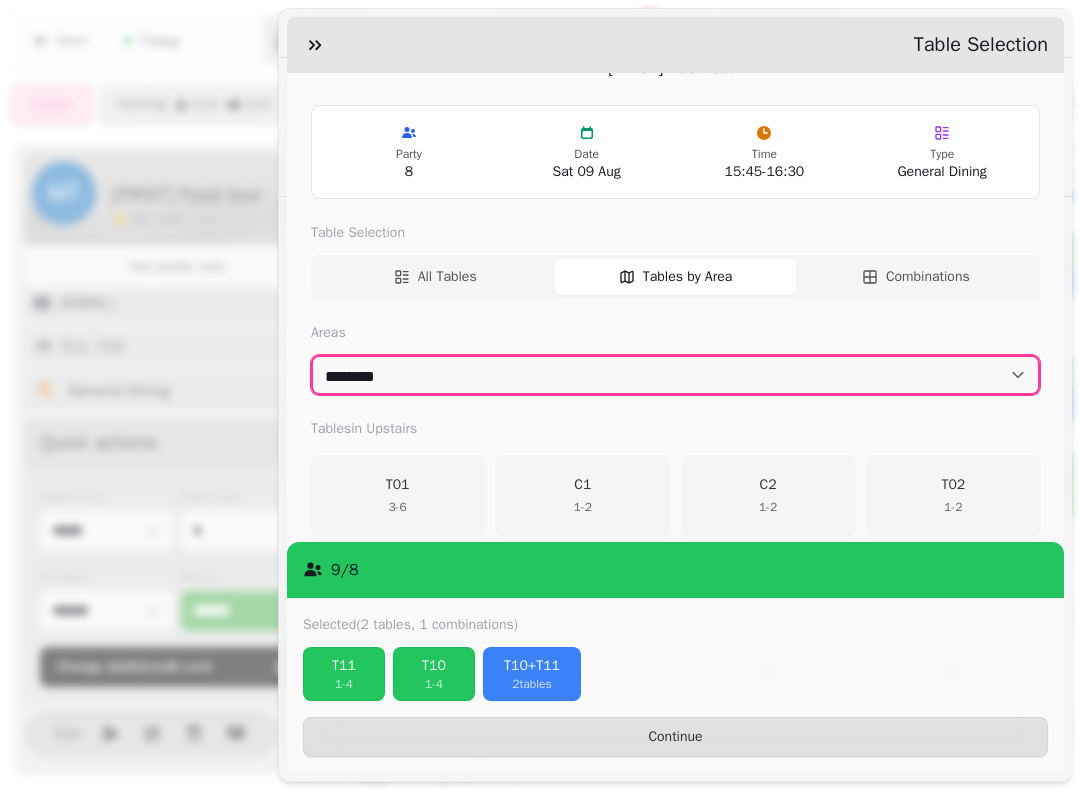 click on "**********" at bounding box center [675, 375] 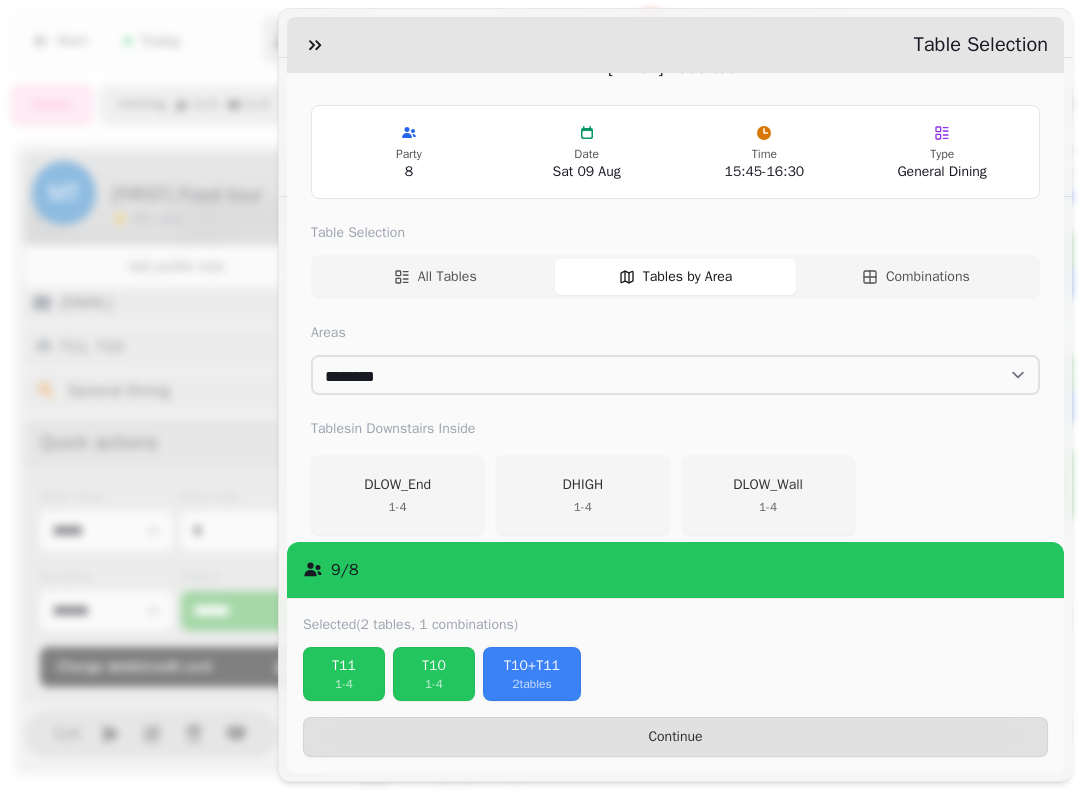 click on "DLOW_End 1  -  4" at bounding box center [397, 495] 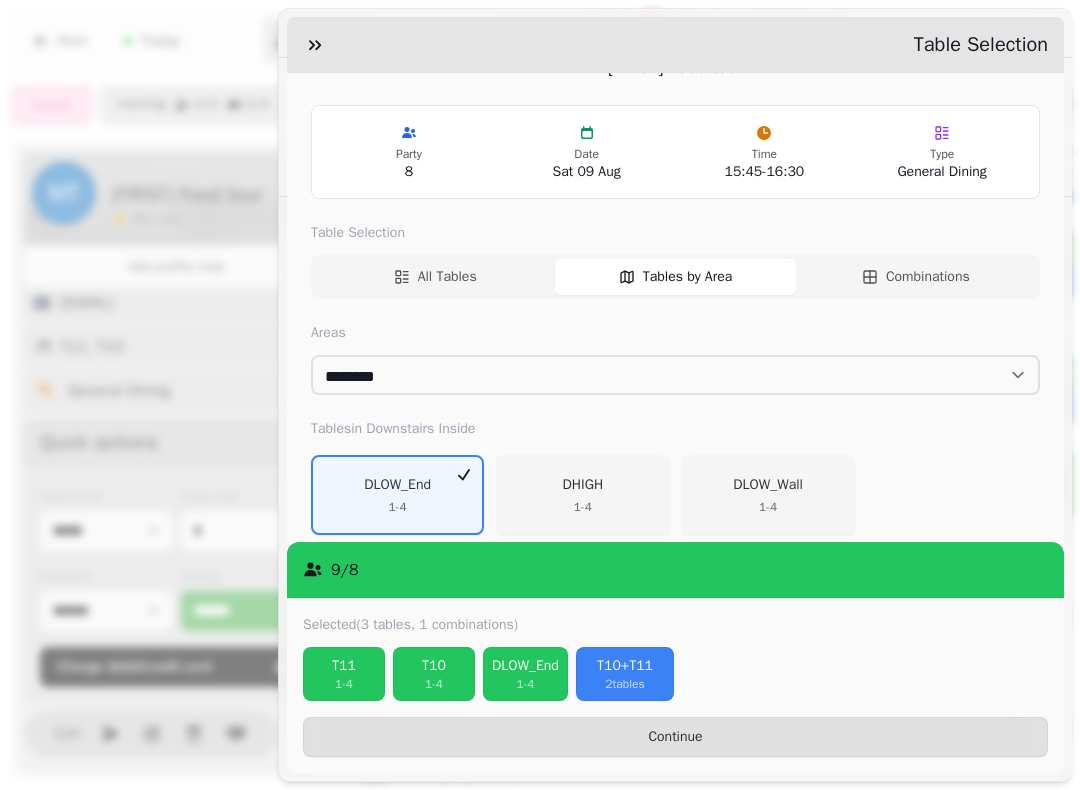 click on "DLOW_Wall 1  -  4" at bounding box center (768, 495) 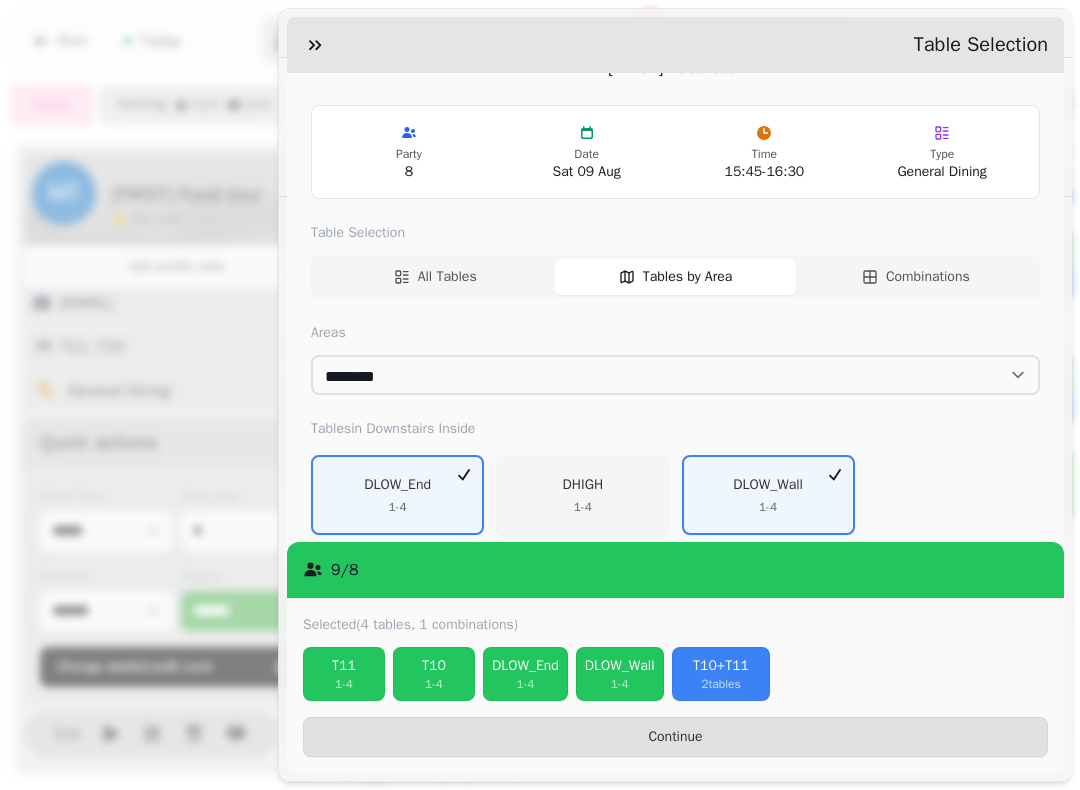 click on "T10" at bounding box center (434, 666) 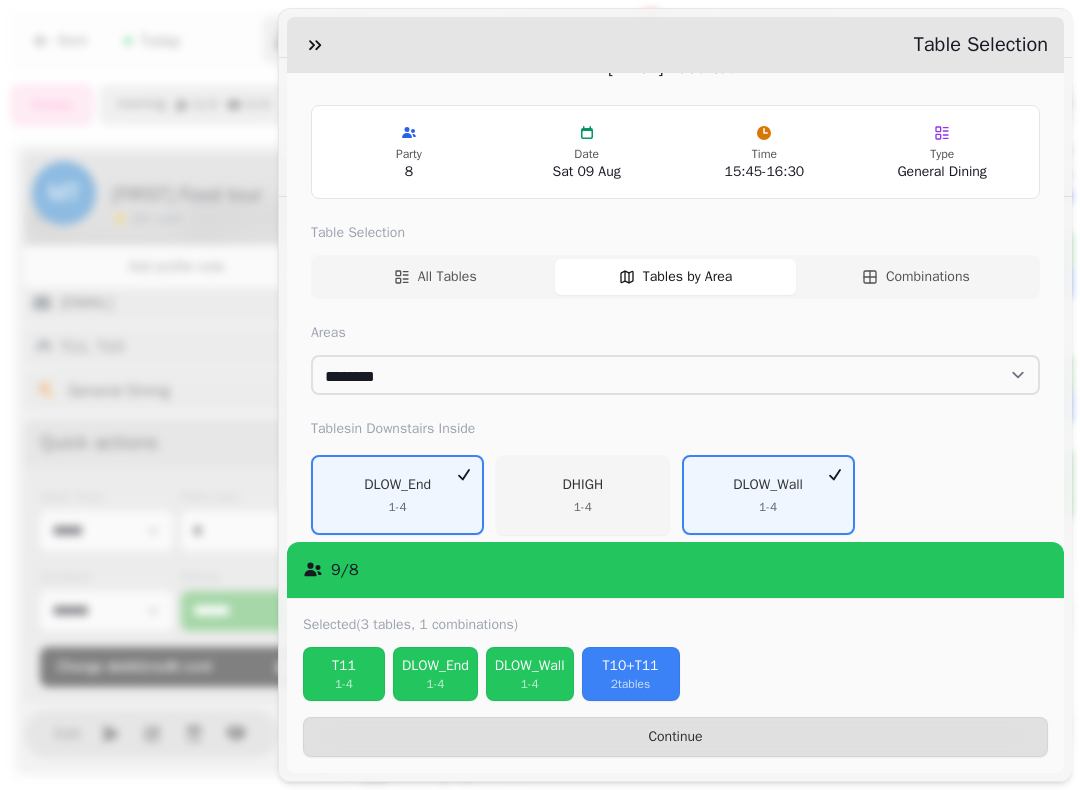 click on "1 - 4" at bounding box center (435, 684) 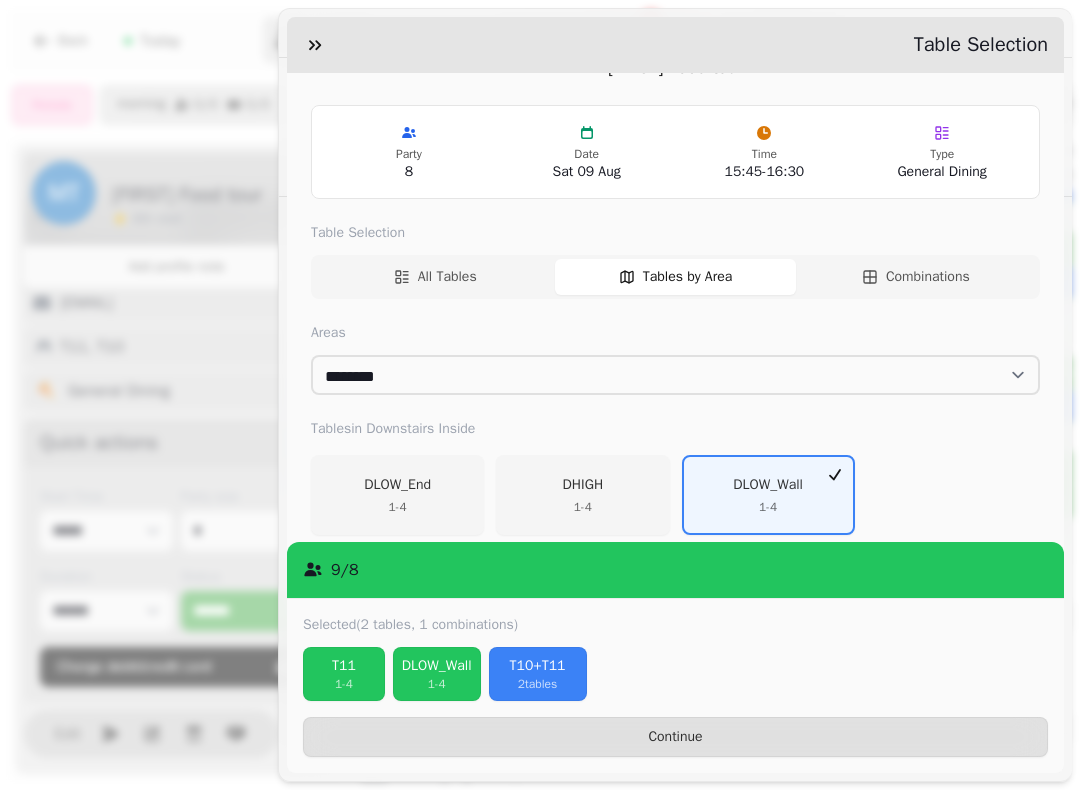 click on "T11" at bounding box center [344, 666] 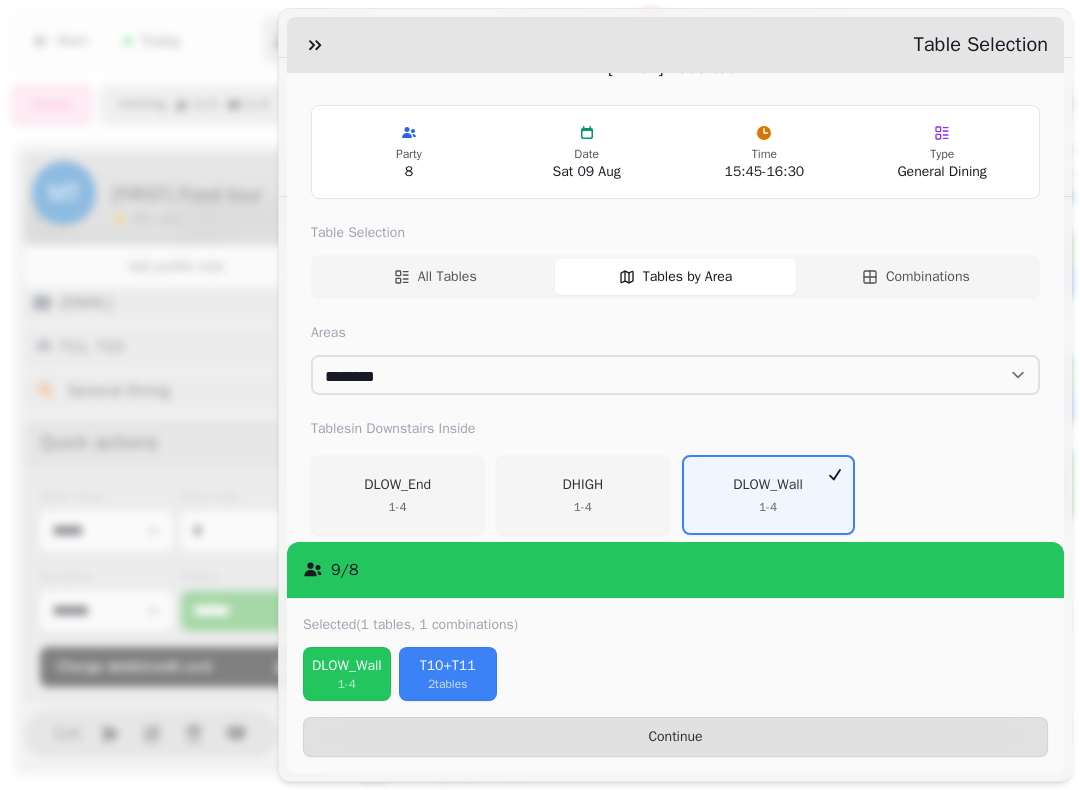 click on "T10+T11" at bounding box center [448, 666] 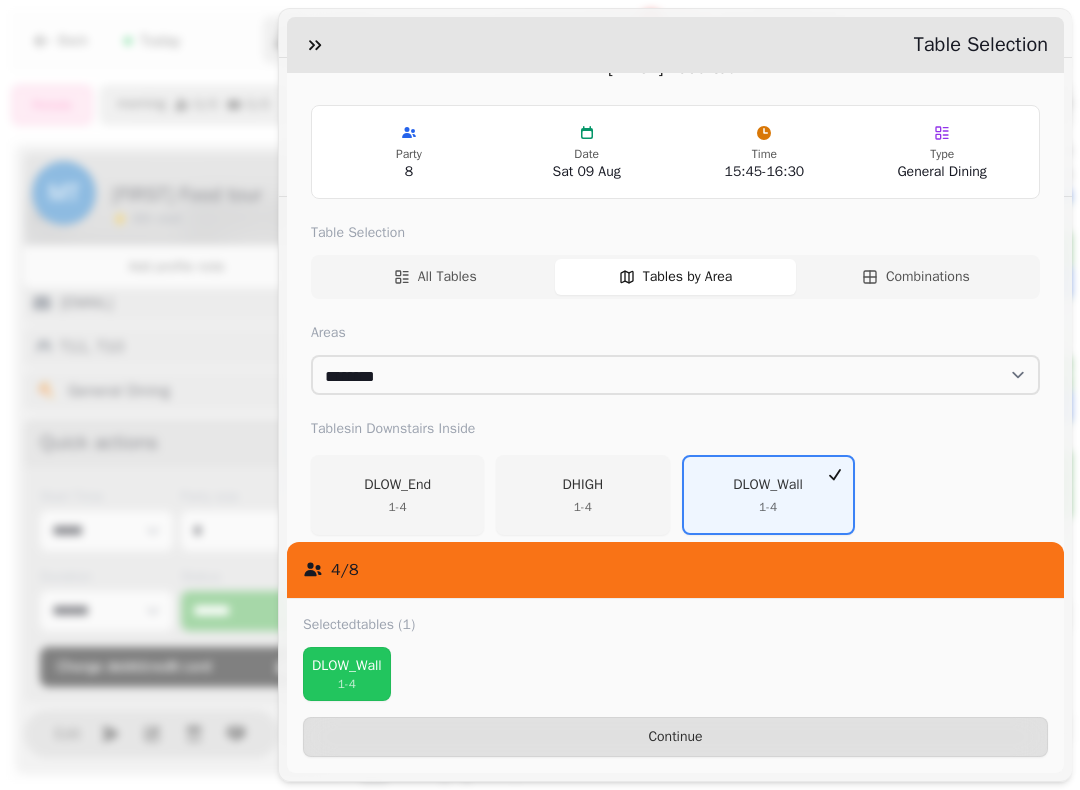 click on "DLOW_End" at bounding box center (397, 485) 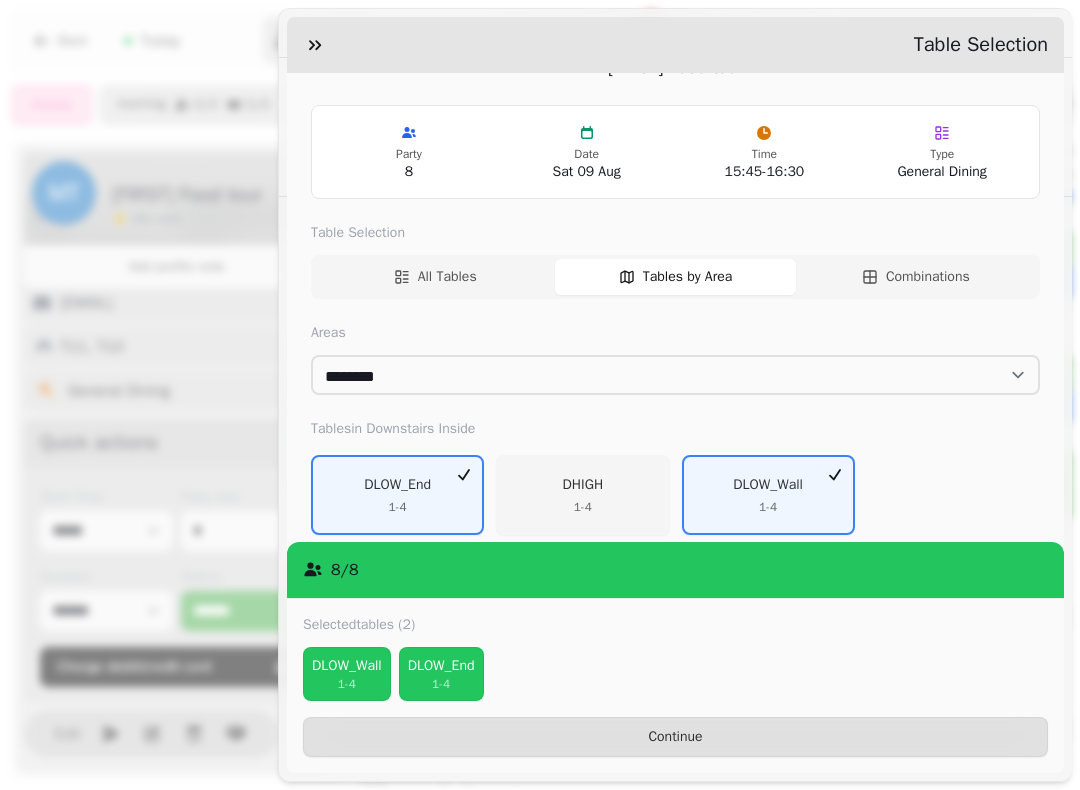 click on "Continue" at bounding box center [675, 737] 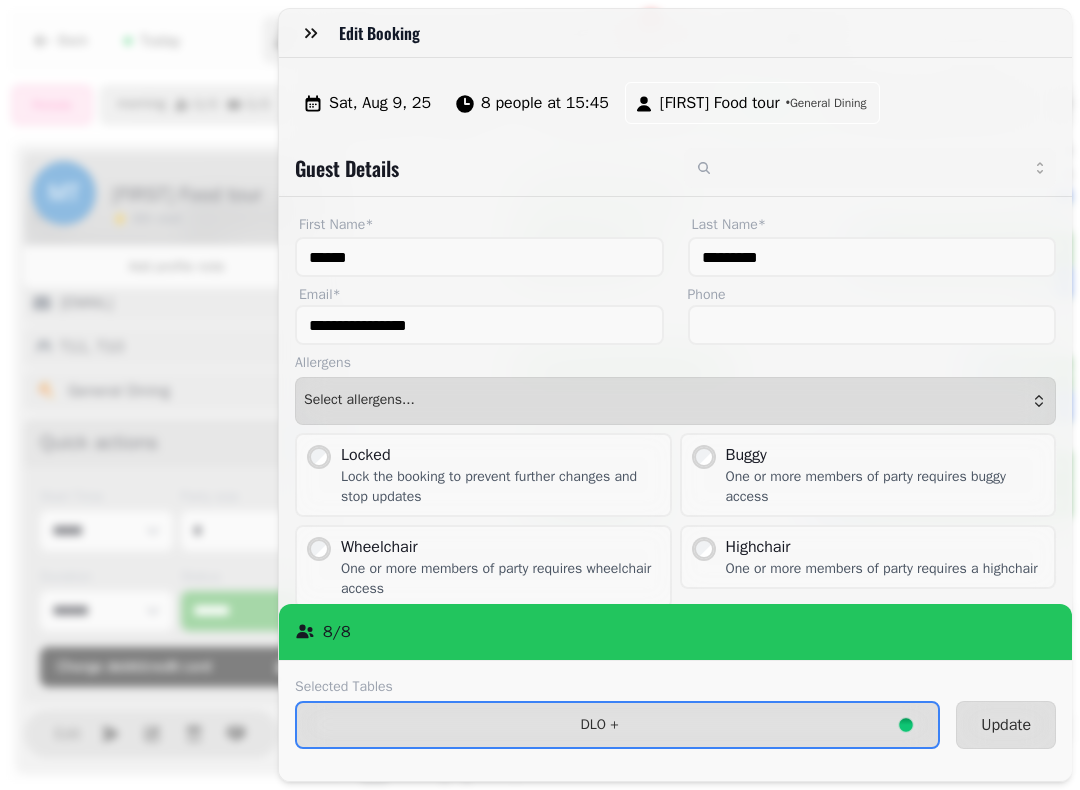 click on "Update" at bounding box center (1006, 725) 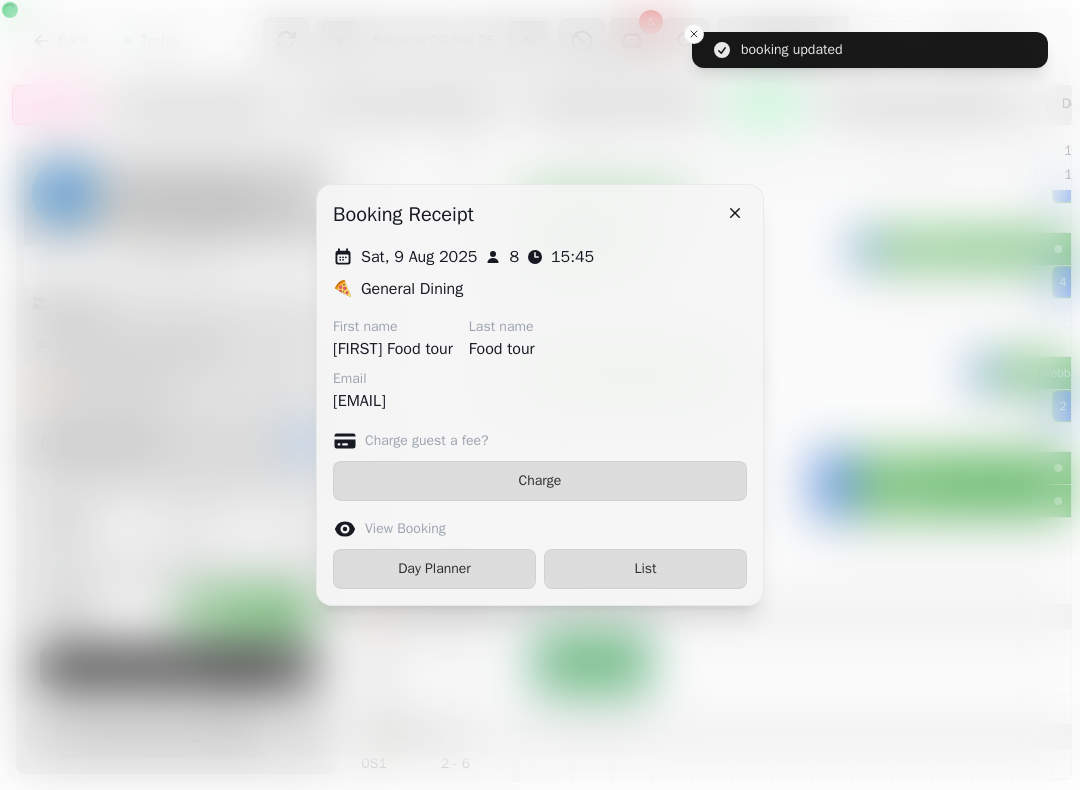 click 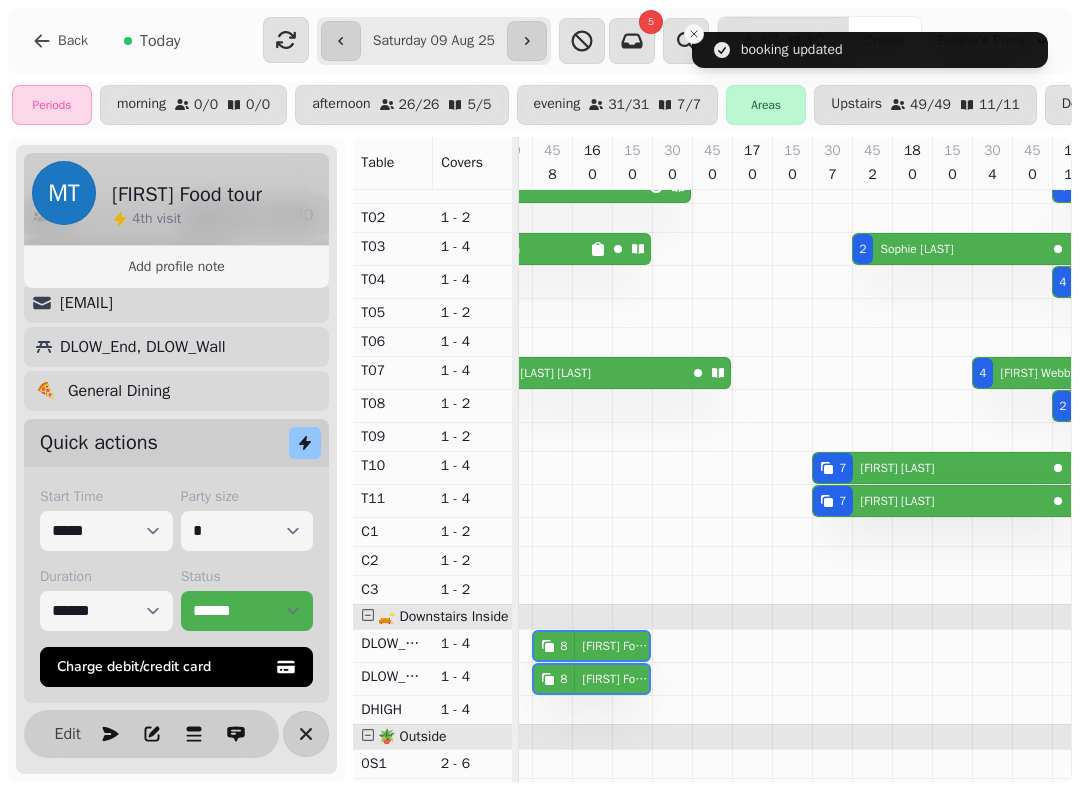scroll, scrollTop: 54, scrollLeft: 547, axis: both 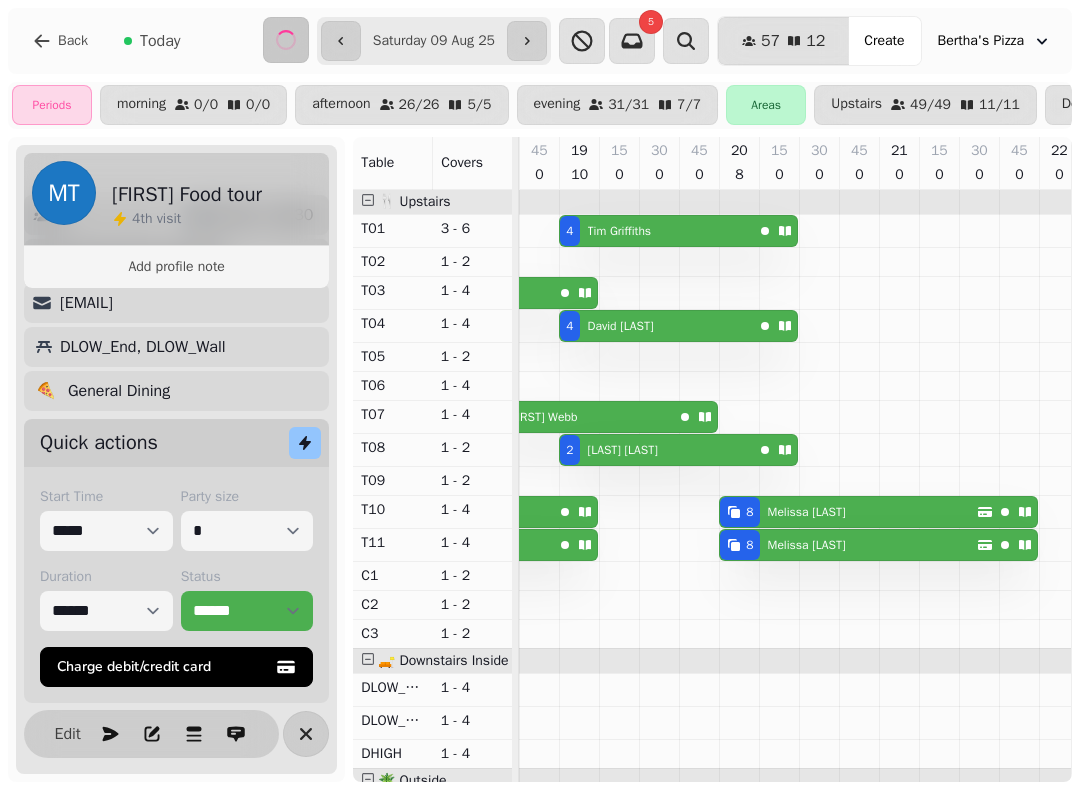 click on "**********" at bounding box center [434, 41] 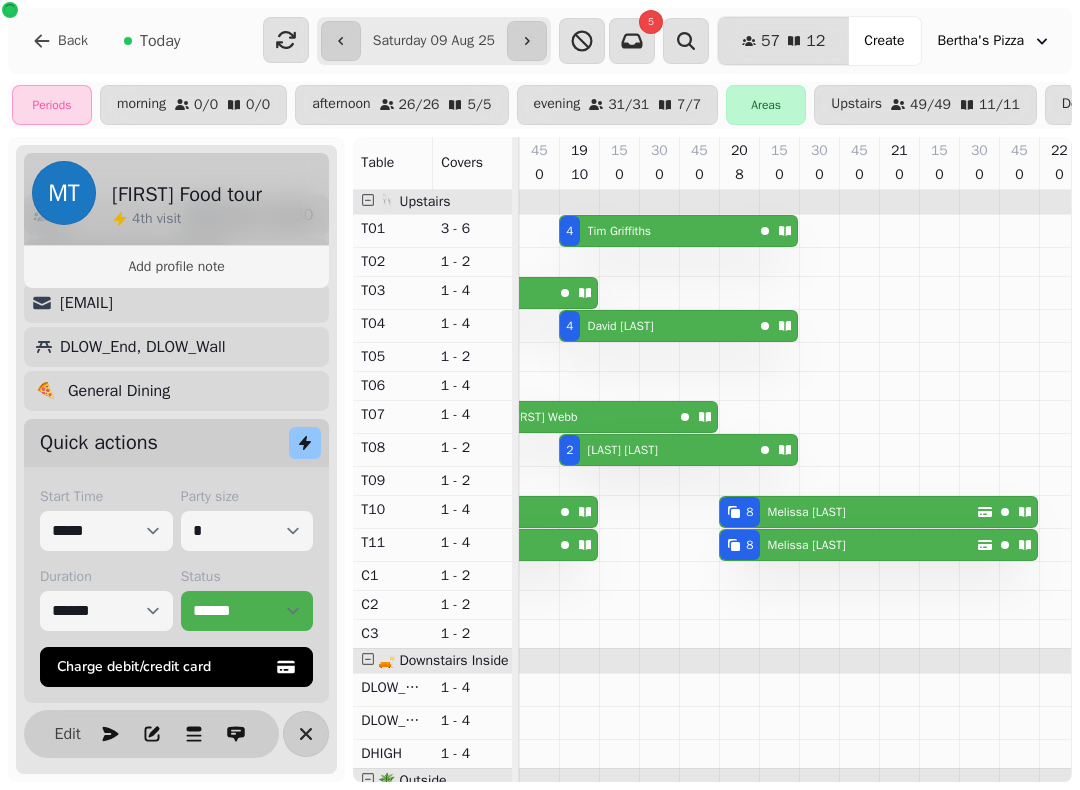 scroll, scrollTop: 0, scrollLeft: 823, axis: horizontal 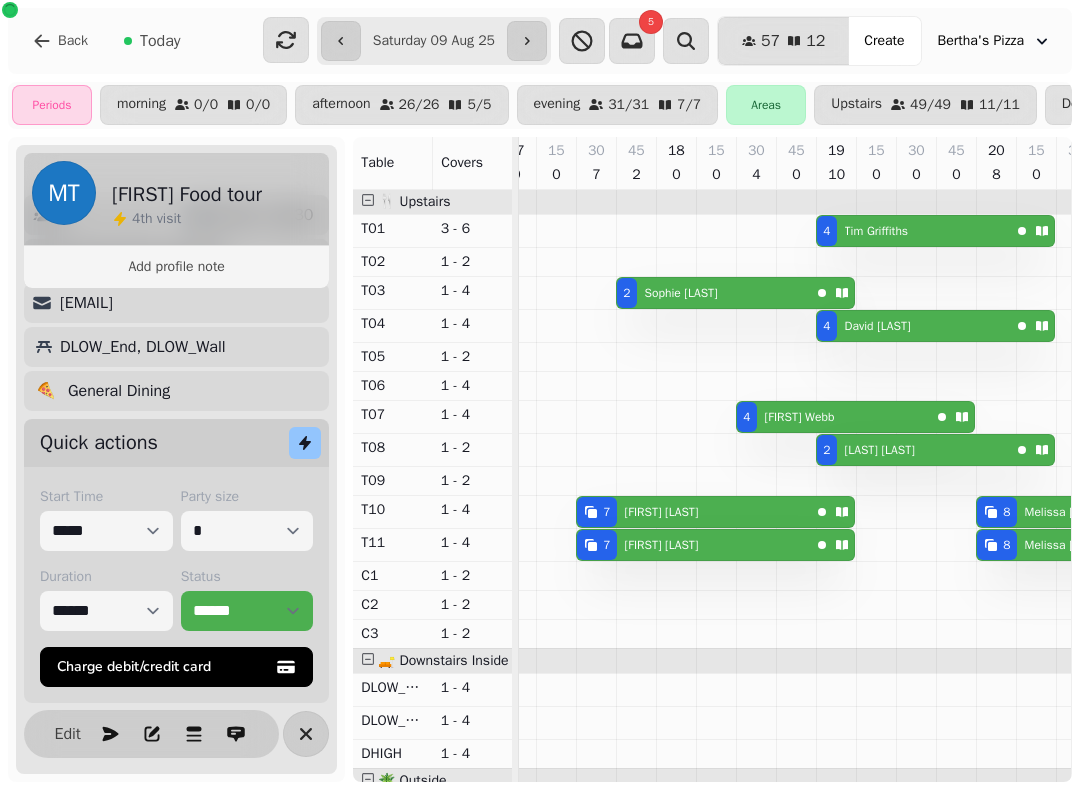 type on "**********" 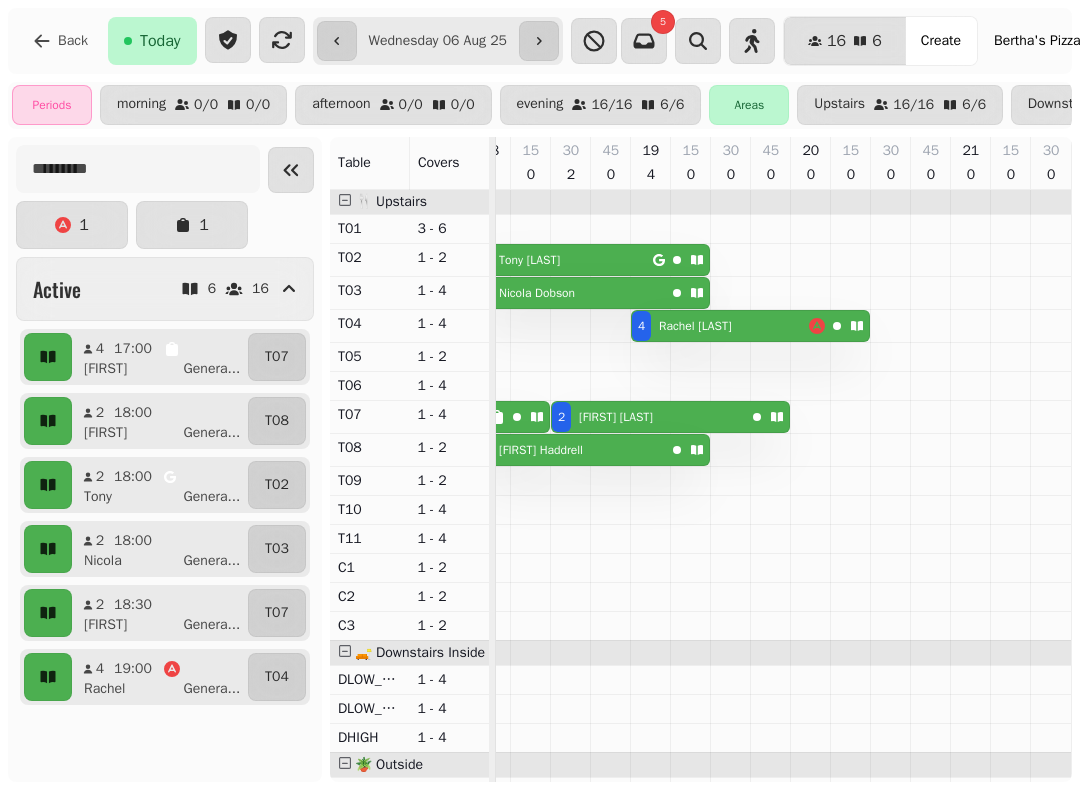 scroll, scrollTop: 0, scrollLeft: 0, axis: both 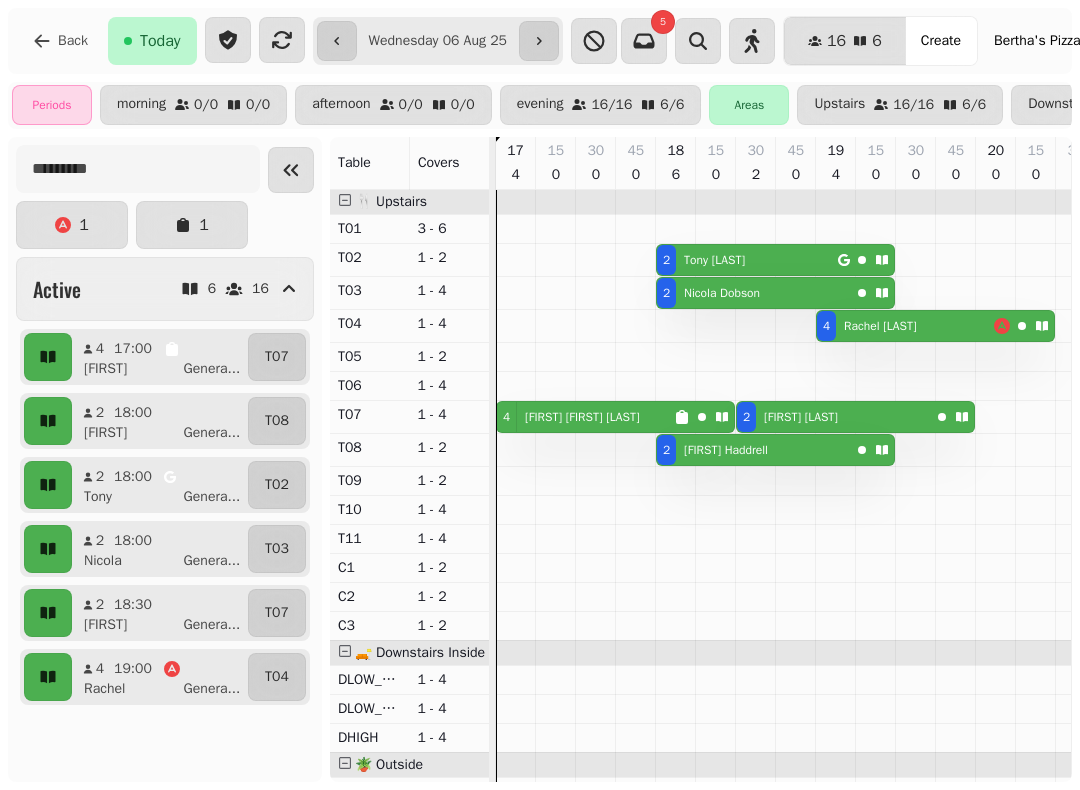 click at bounding box center (1076, 628) 